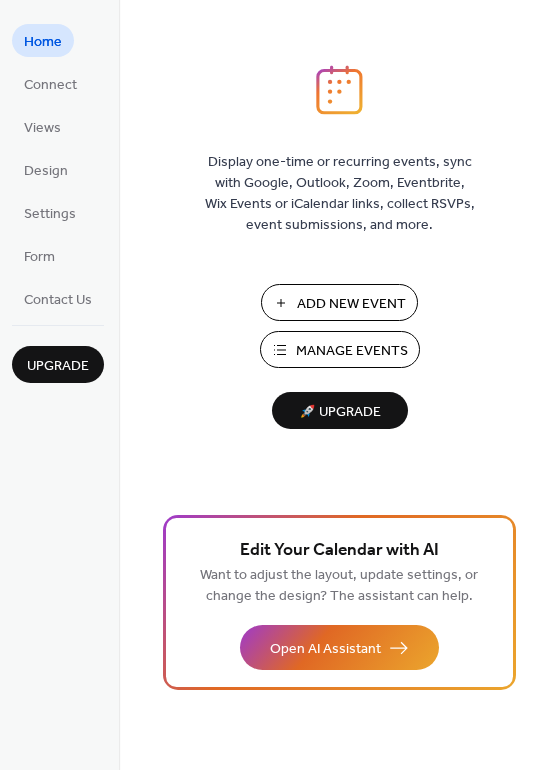 scroll, scrollTop: 0, scrollLeft: 0, axis: both 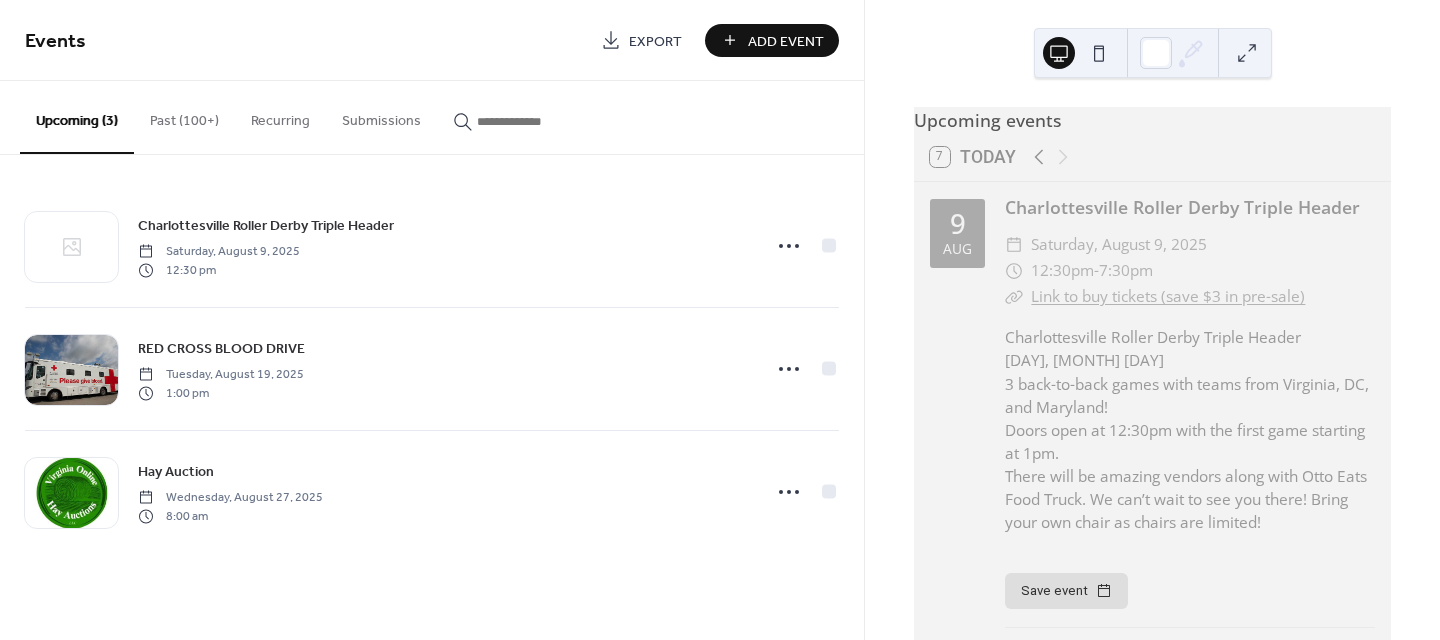 click on "Past (100+)" at bounding box center (184, 116) 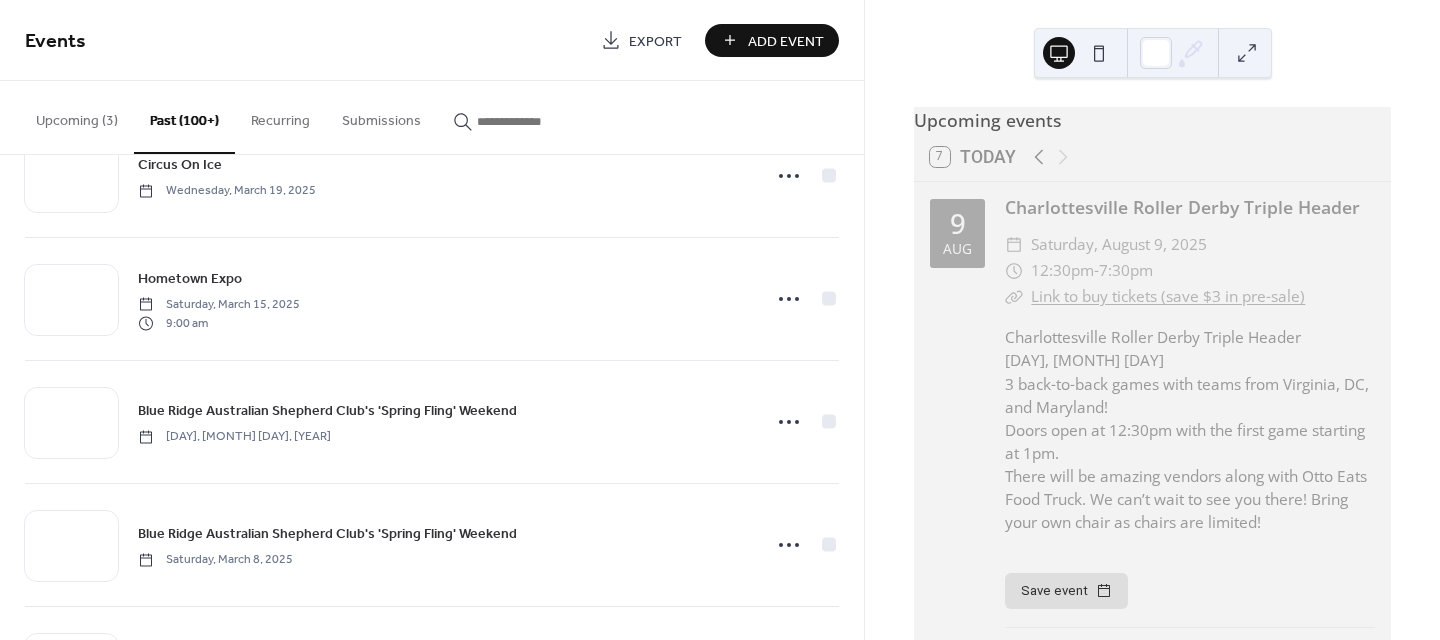 scroll, scrollTop: 6624, scrollLeft: 0, axis: vertical 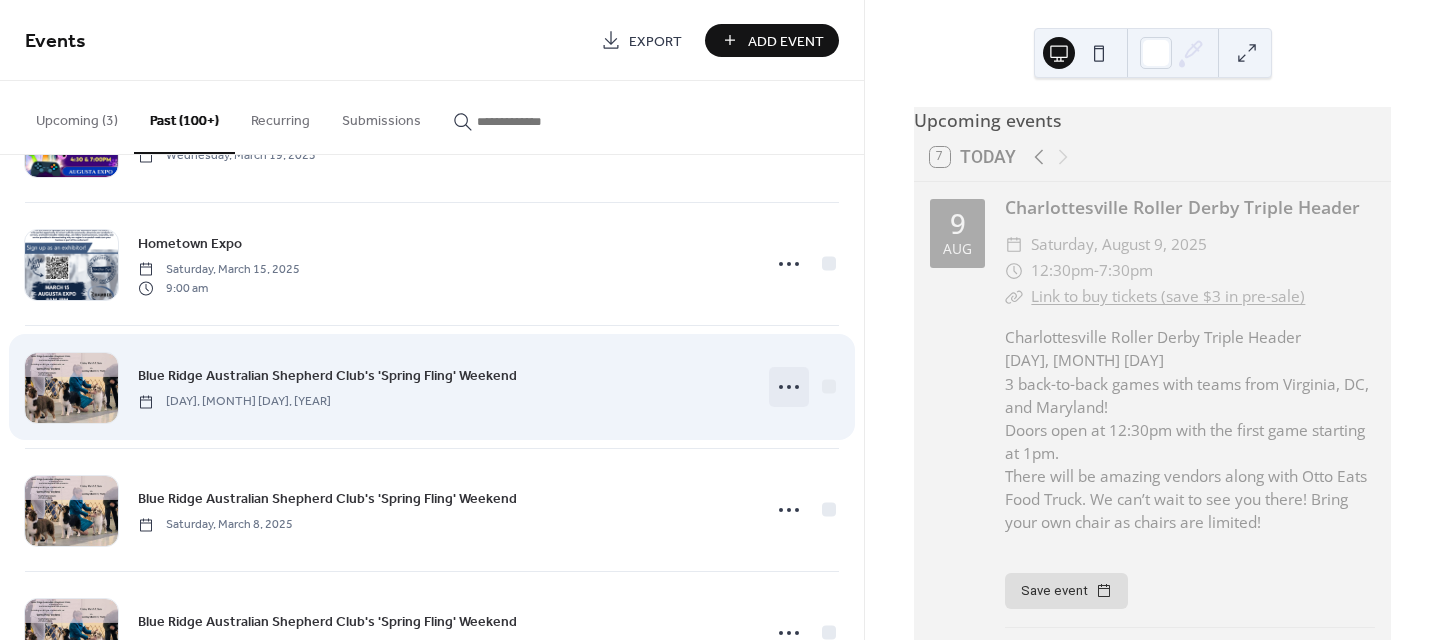 click 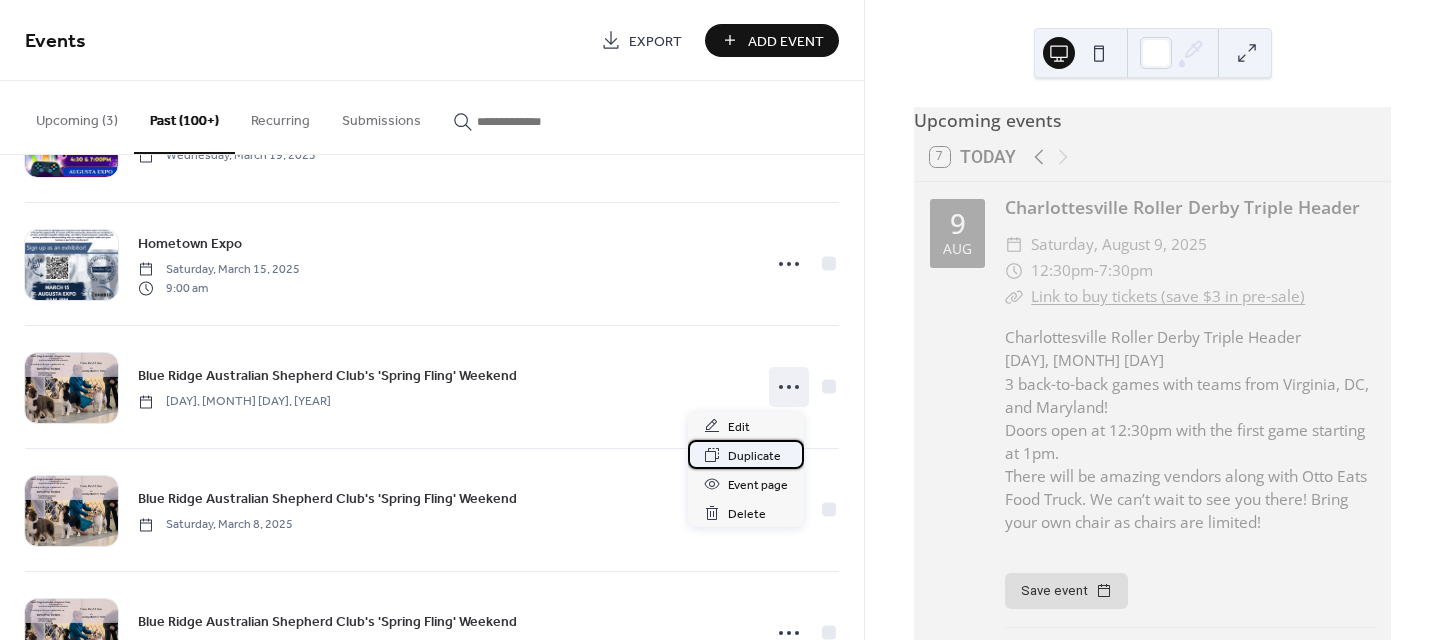 click on "Duplicate" at bounding box center [754, 456] 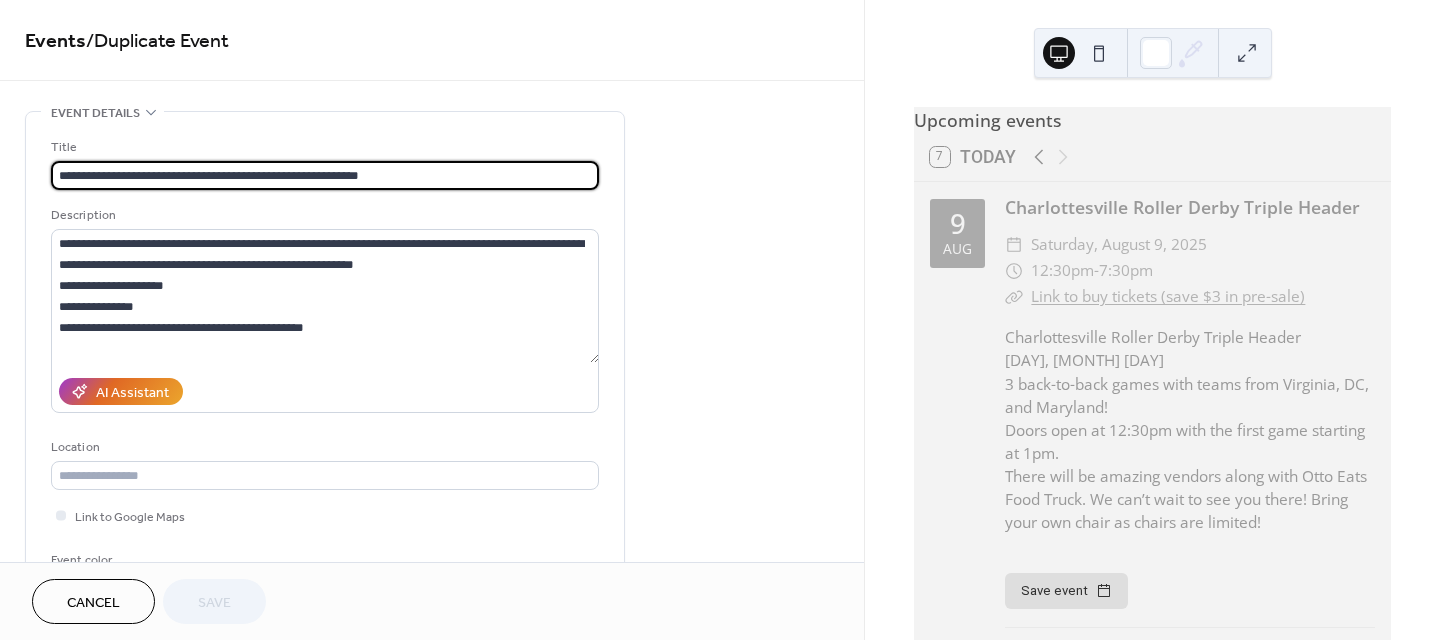 drag, startPoint x: 396, startPoint y: 172, endPoint x: 260, endPoint y: 184, distance: 136.52838 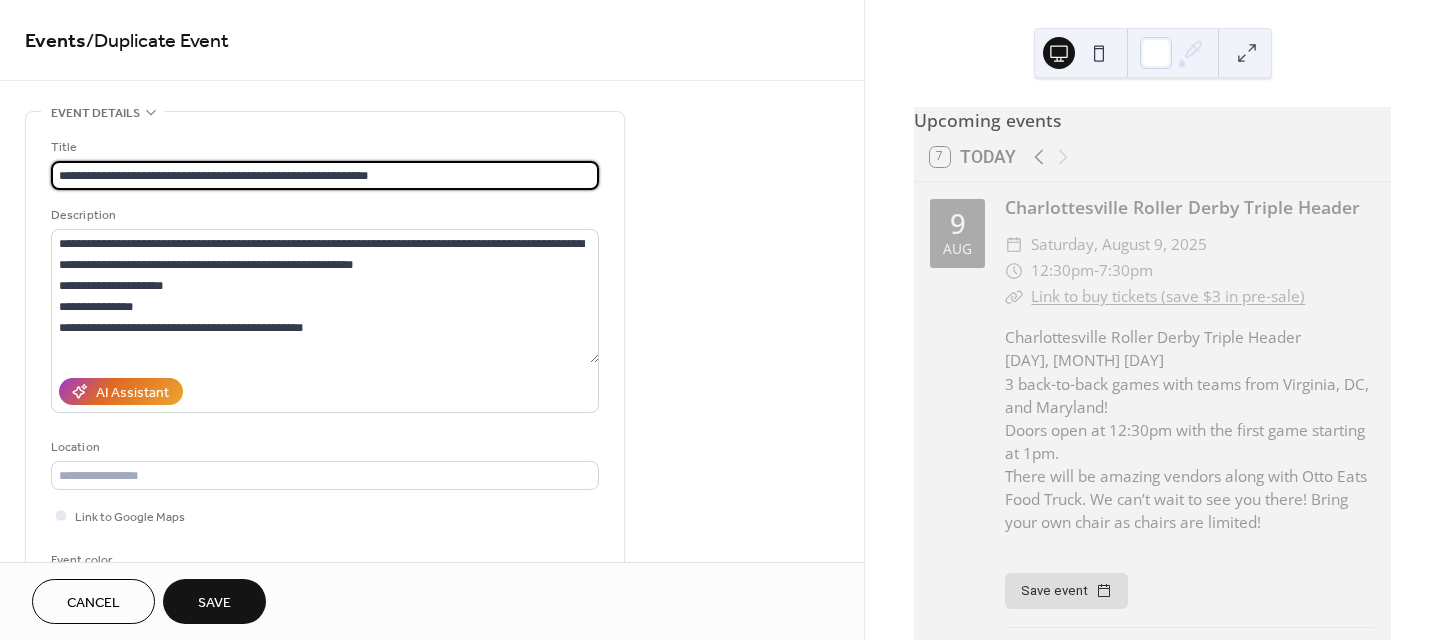 click on "**********" at bounding box center [325, 175] 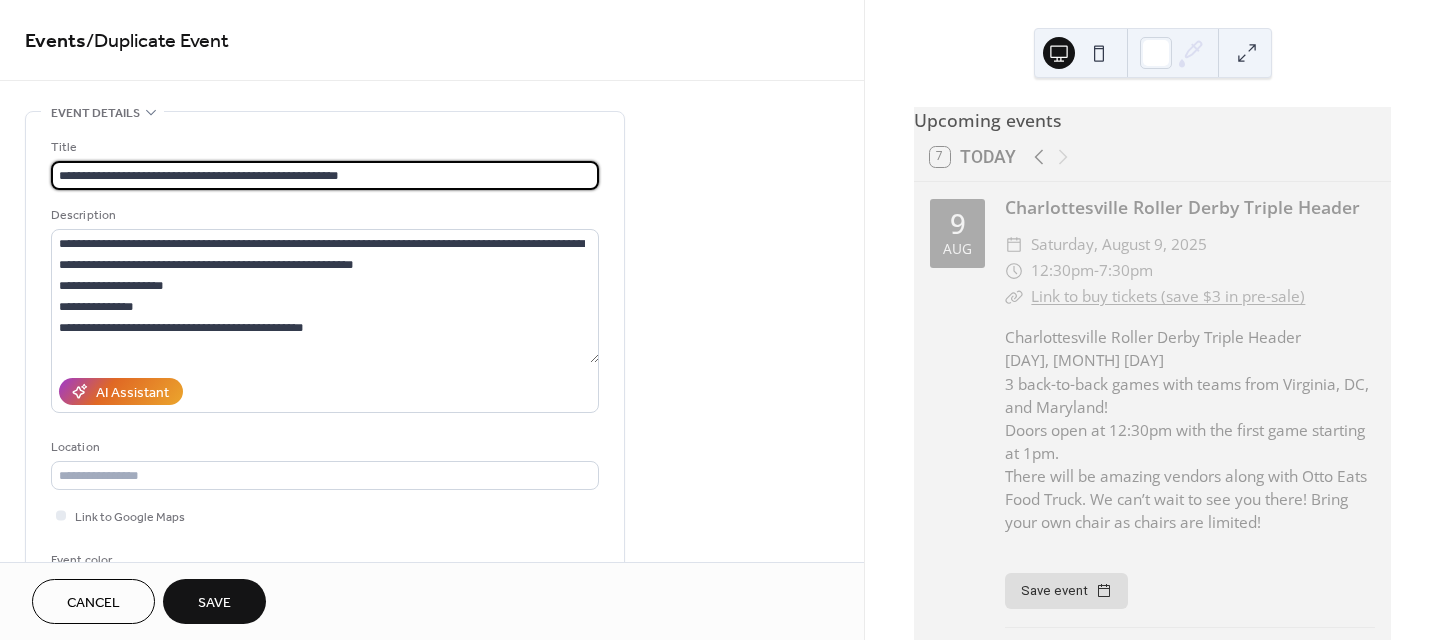 type on "**********" 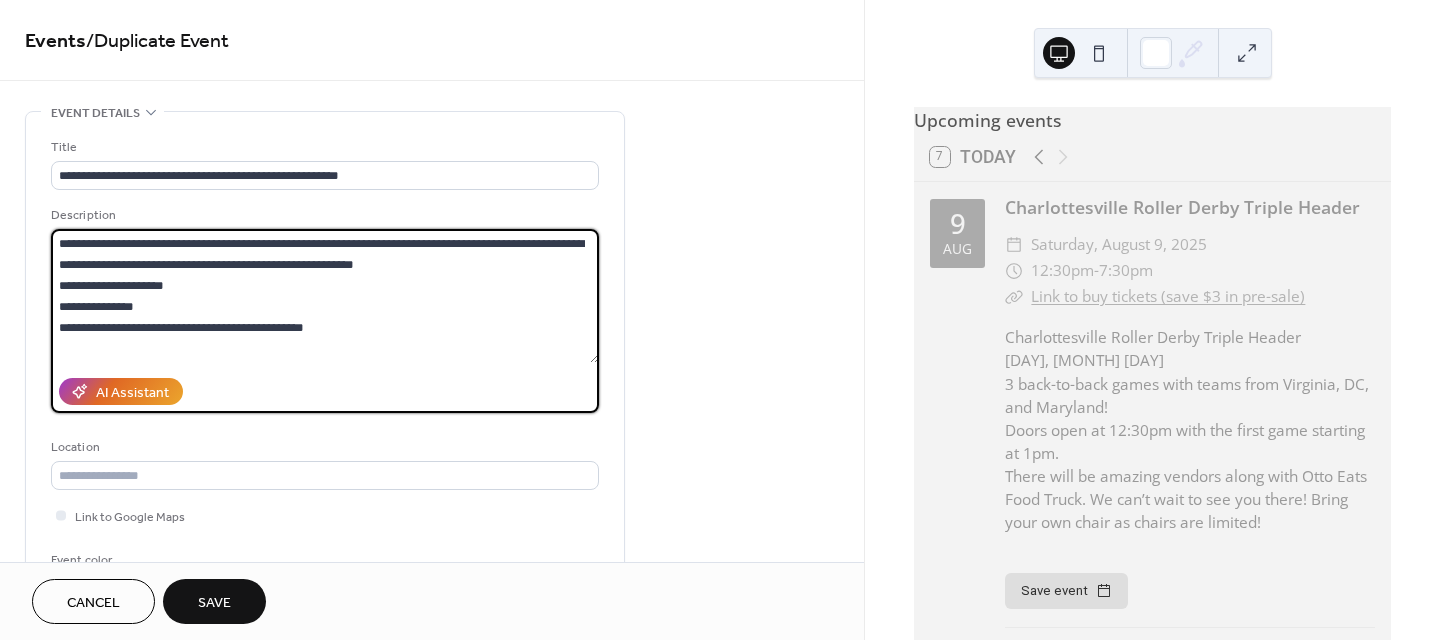 drag, startPoint x: 393, startPoint y: 259, endPoint x: 101, endPoint y: 268, distance: 292.13867 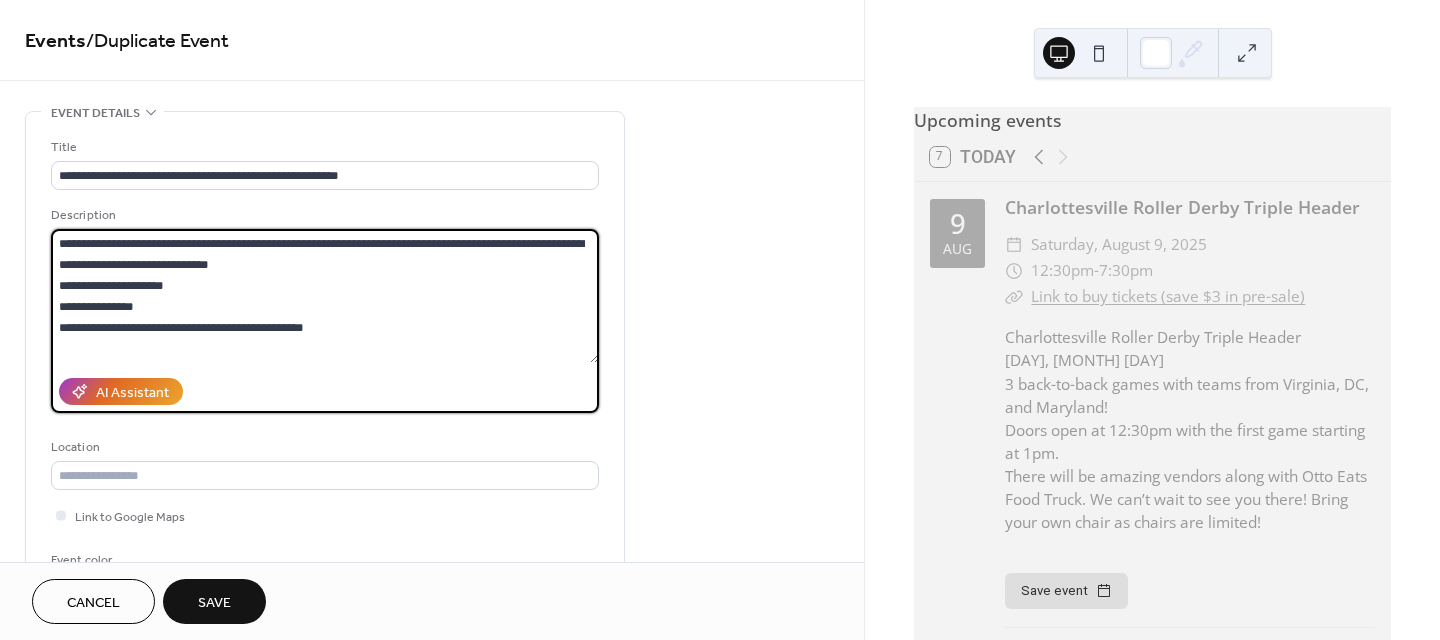 drag, startPoint x: 146, startPoint y: 306, endPoint x: 55, endPoint y: 285, distance: 93.39165 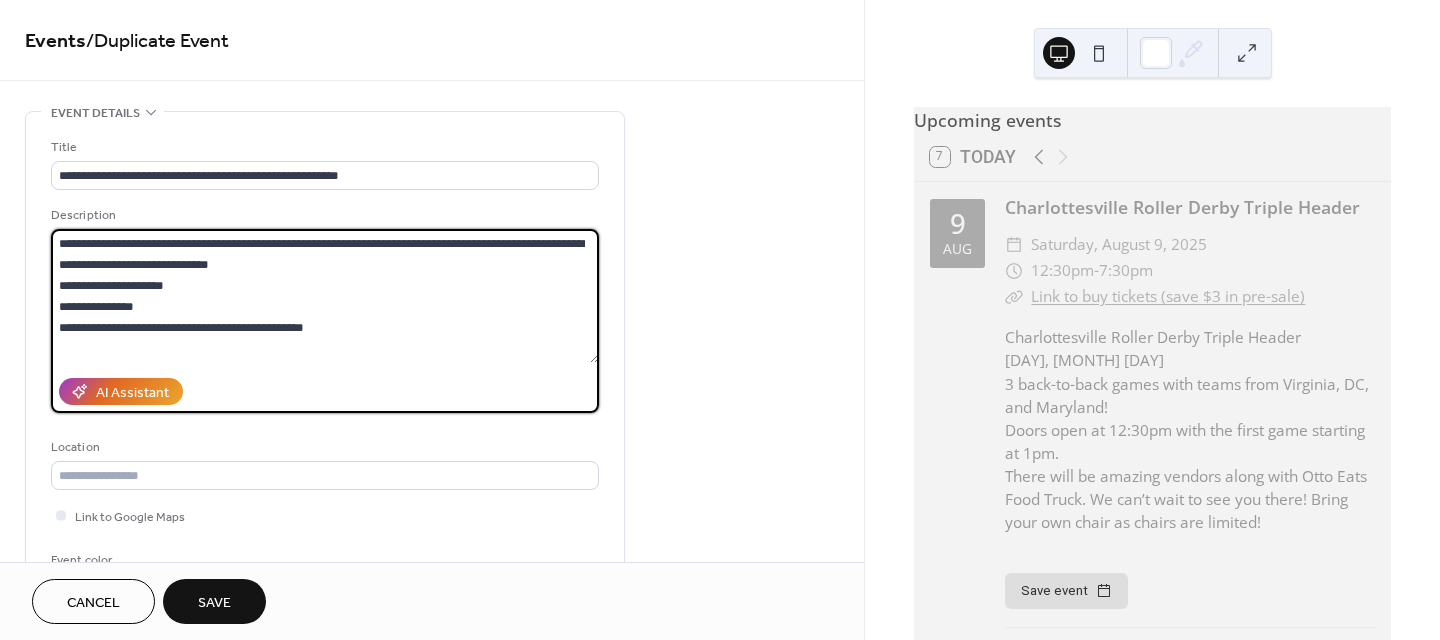 click on "**********" at bounding box center (325, 296) 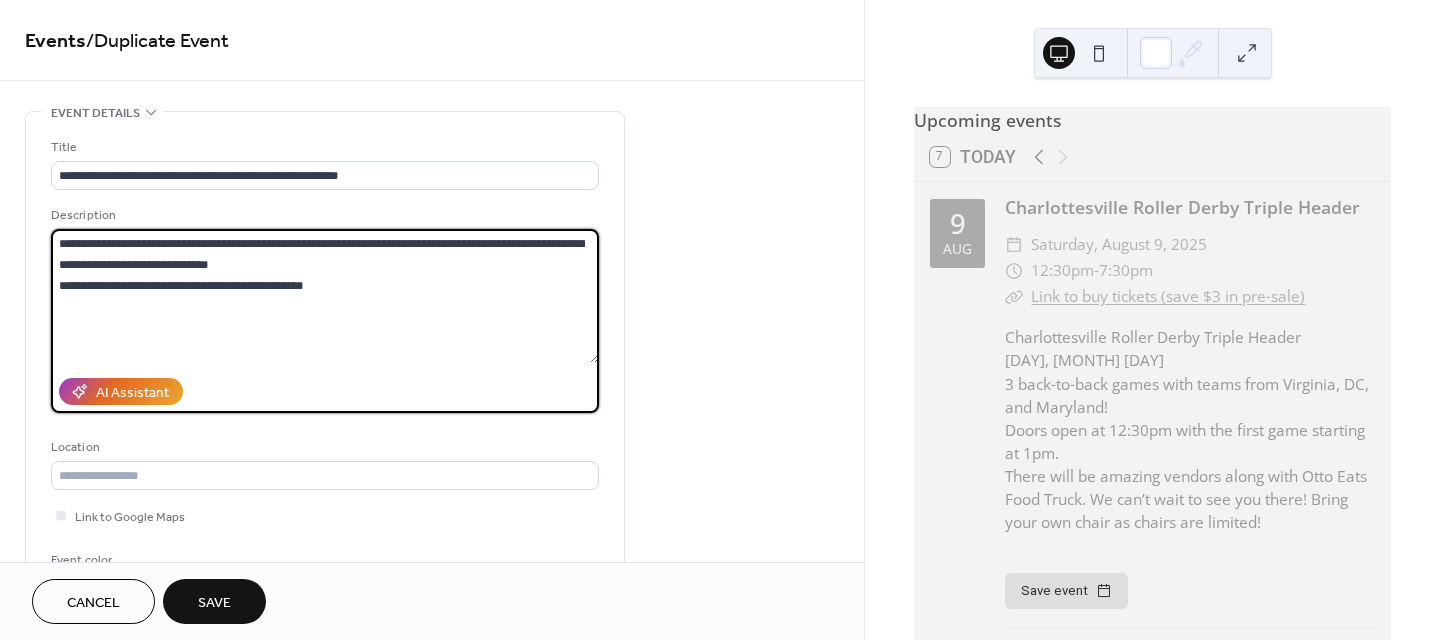 drag, startPoint x: 134, startPoint y: 283, endPoint x: 97, endPoint y: 282, distance: 37.01351 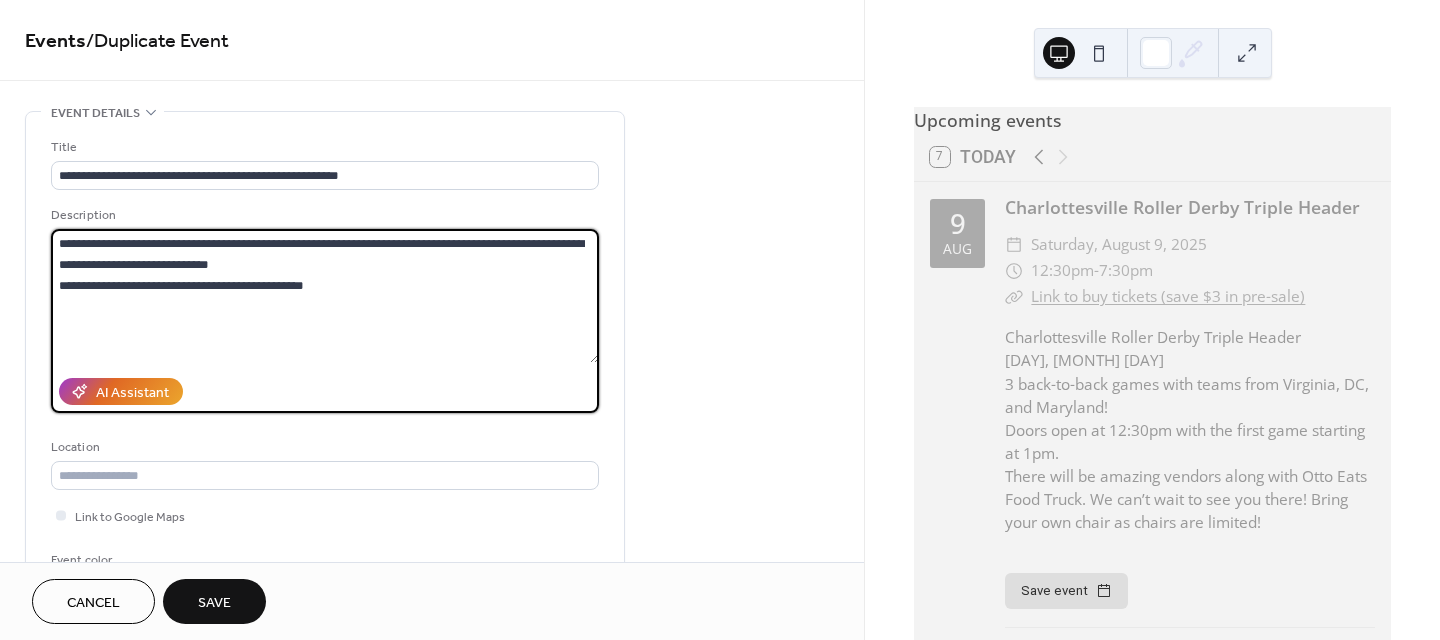 click on "**********" at bounding box center [325, 296] 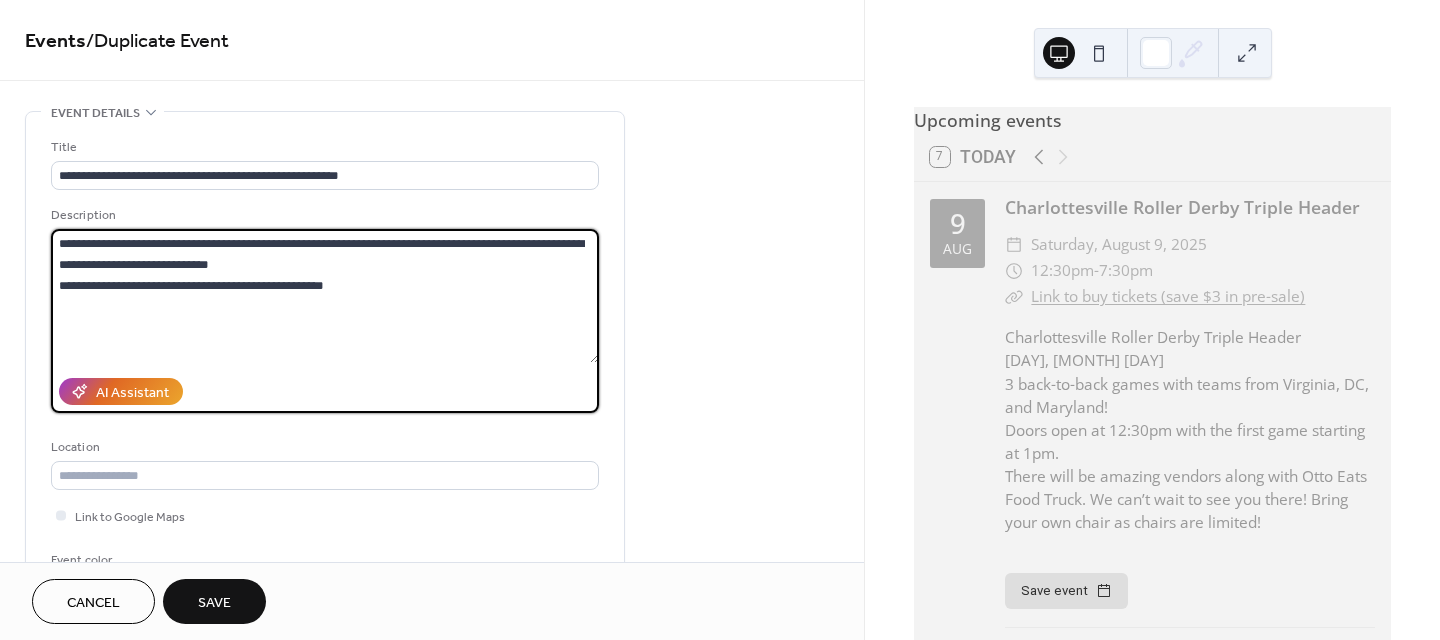 click on "**********" at bounding box center (325, 296) 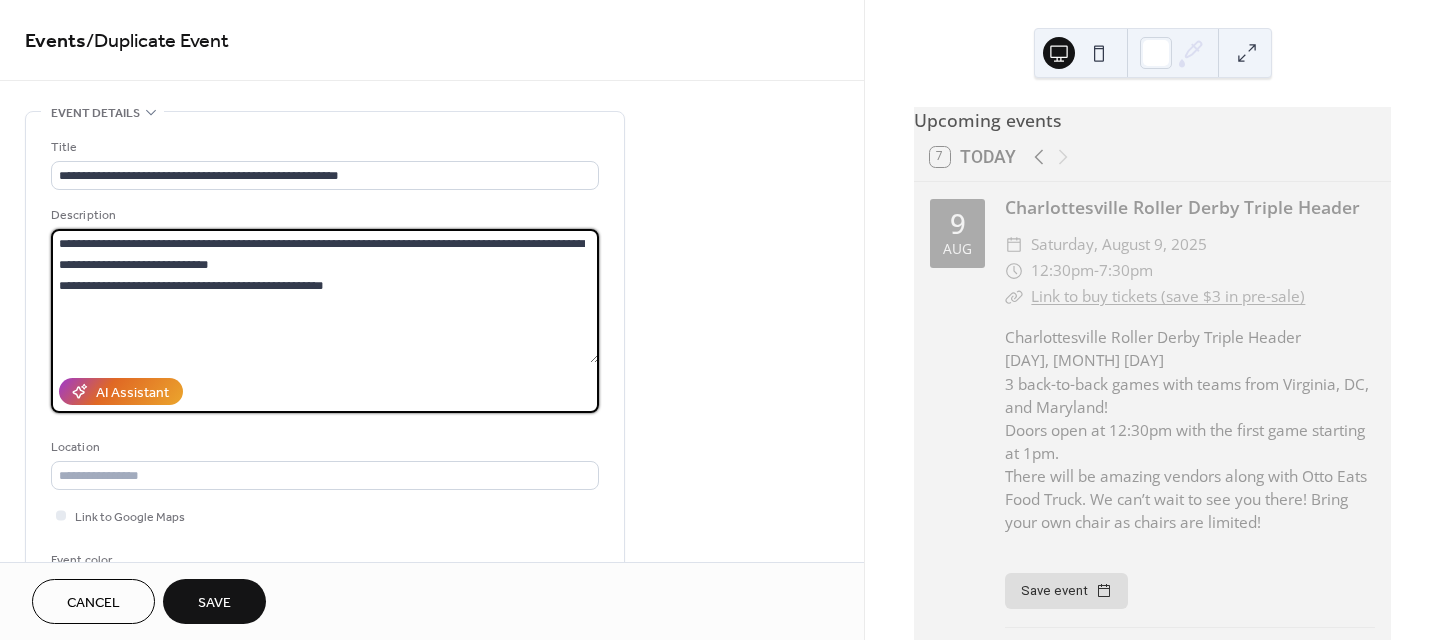 drag, startPoint x: 199, startPoint y: 284, endPoint x: 165, endPoint y: 286, distance: 34.058773 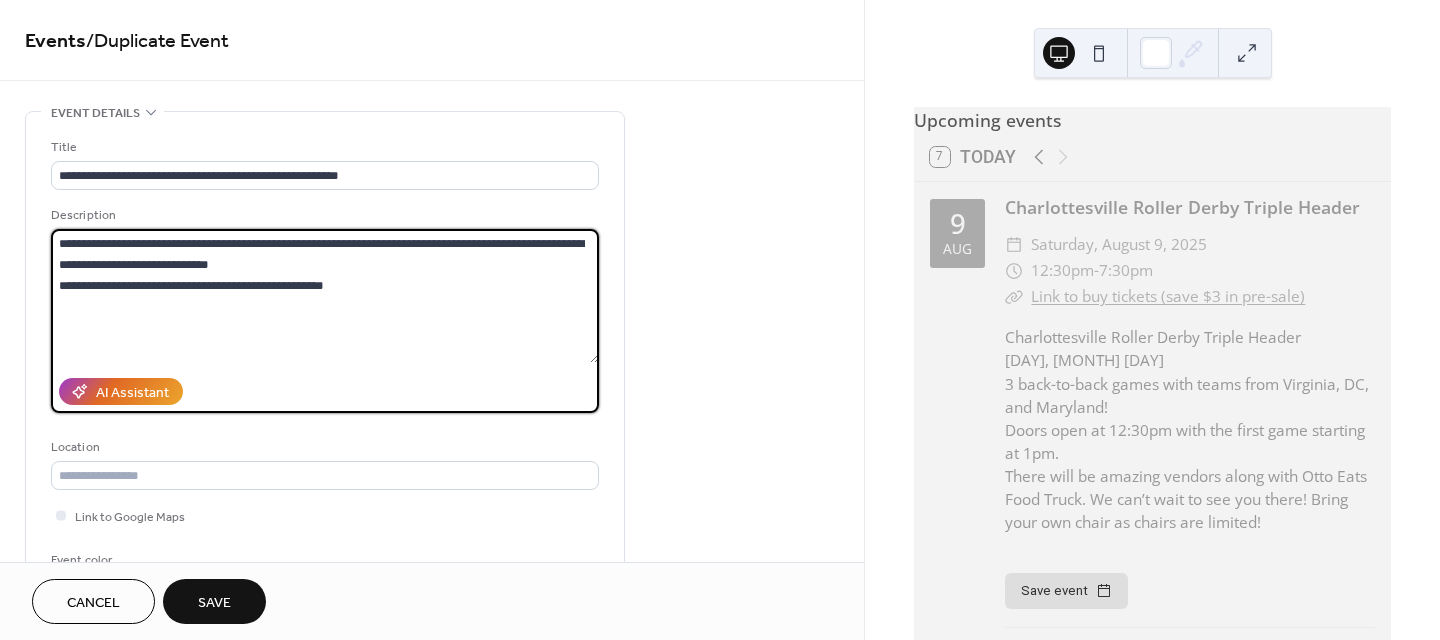 click on "**********" at bounding box center [325, 296] 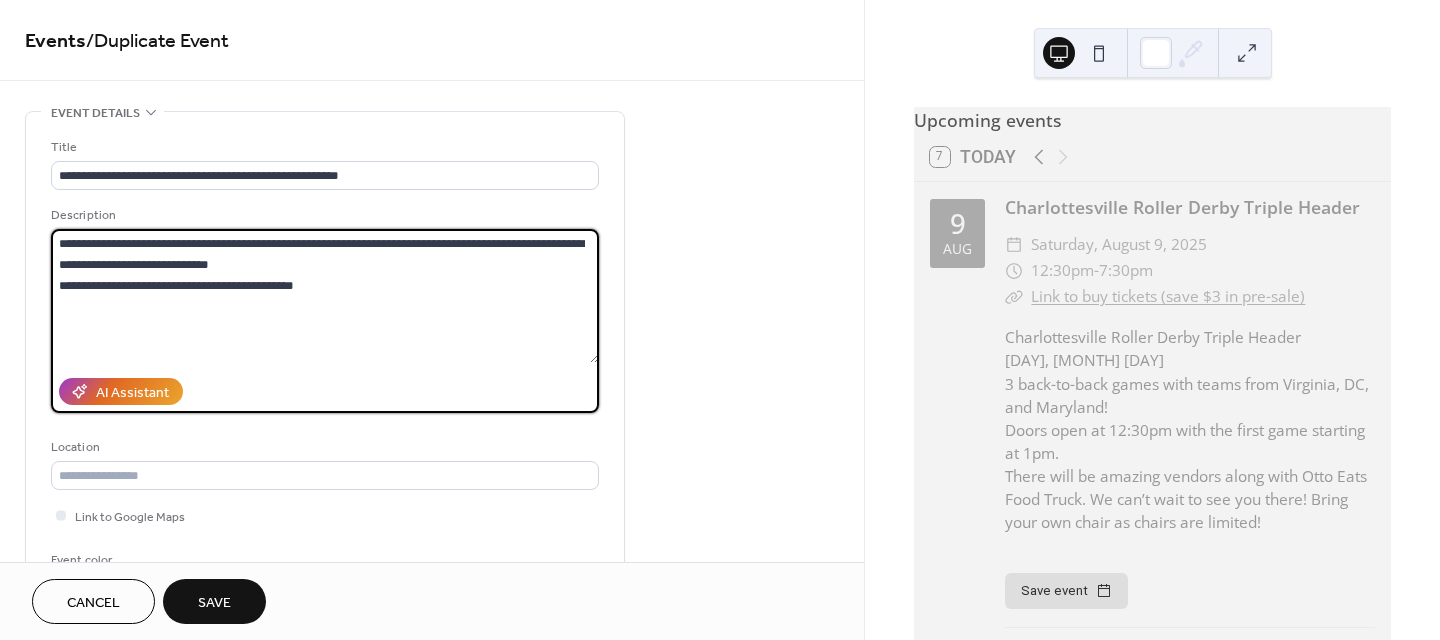 drag, startPoint x: 260, startPoint y: 282, endPoint x: 221, endPoint y: 282, distance: 39 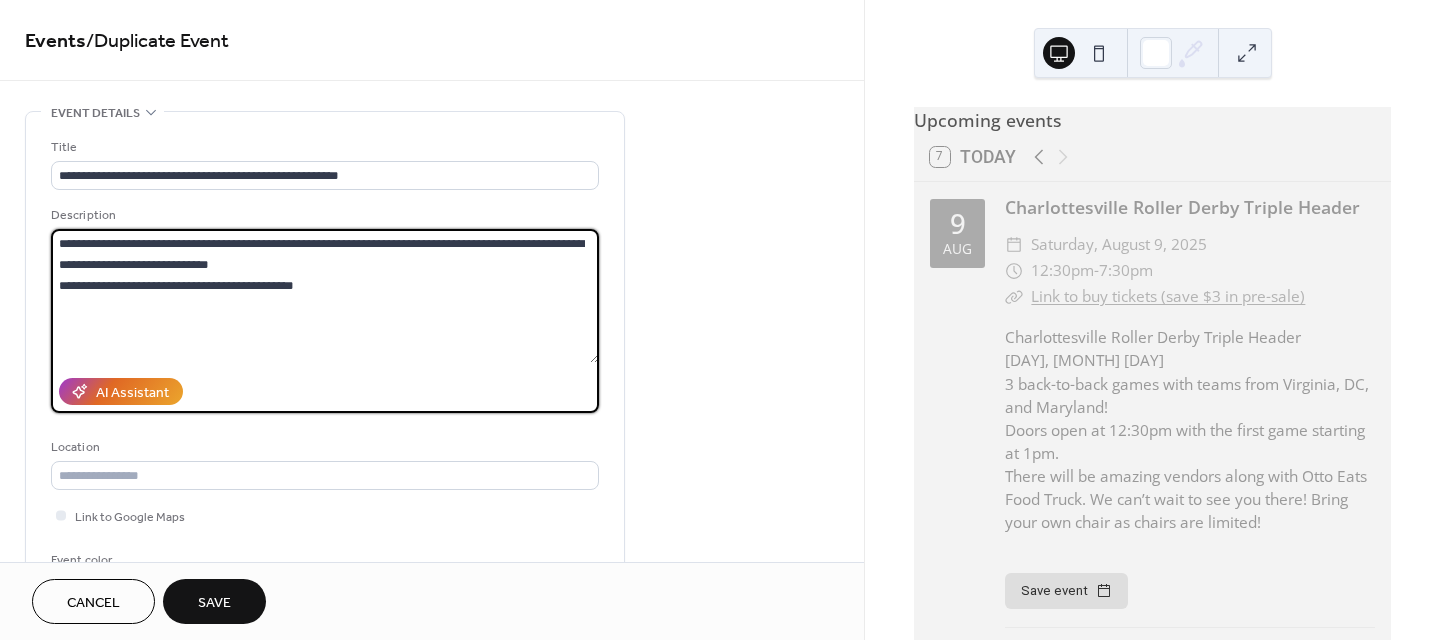 click on "**********" at bounding box center [325, 296] 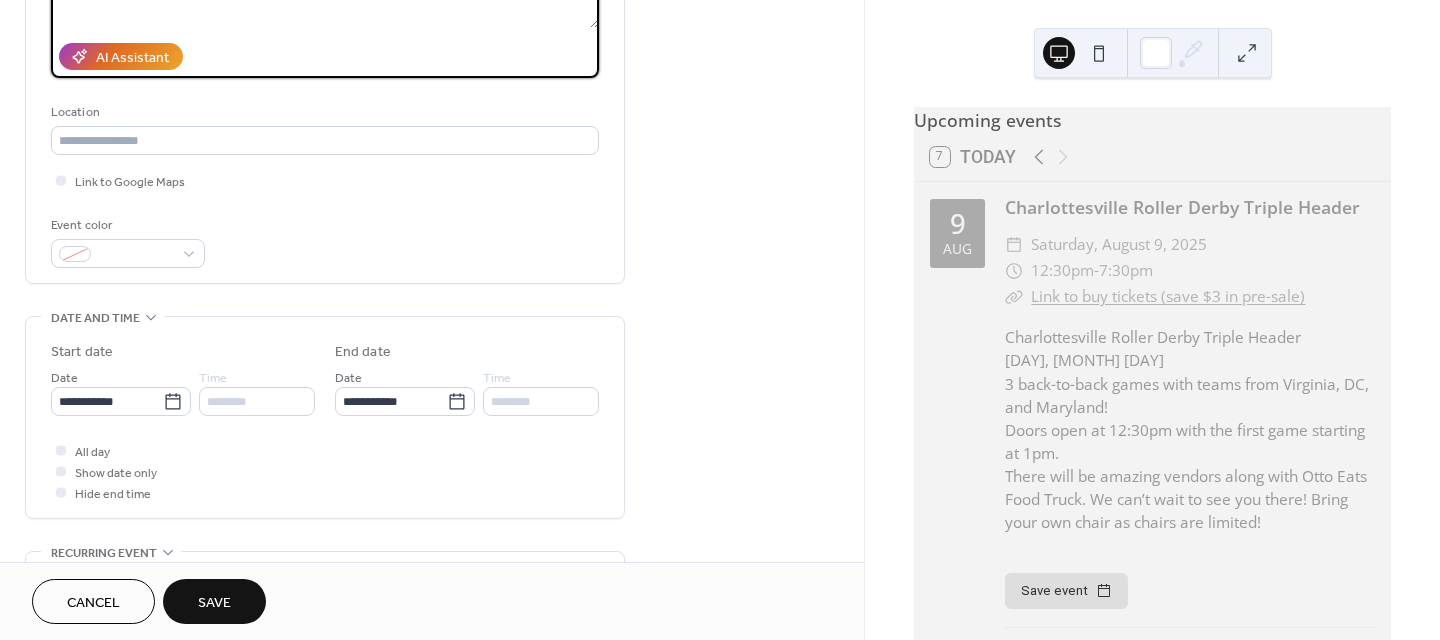 scroll, scrollTop: 400, scrollLeft: 0, axis: vertical 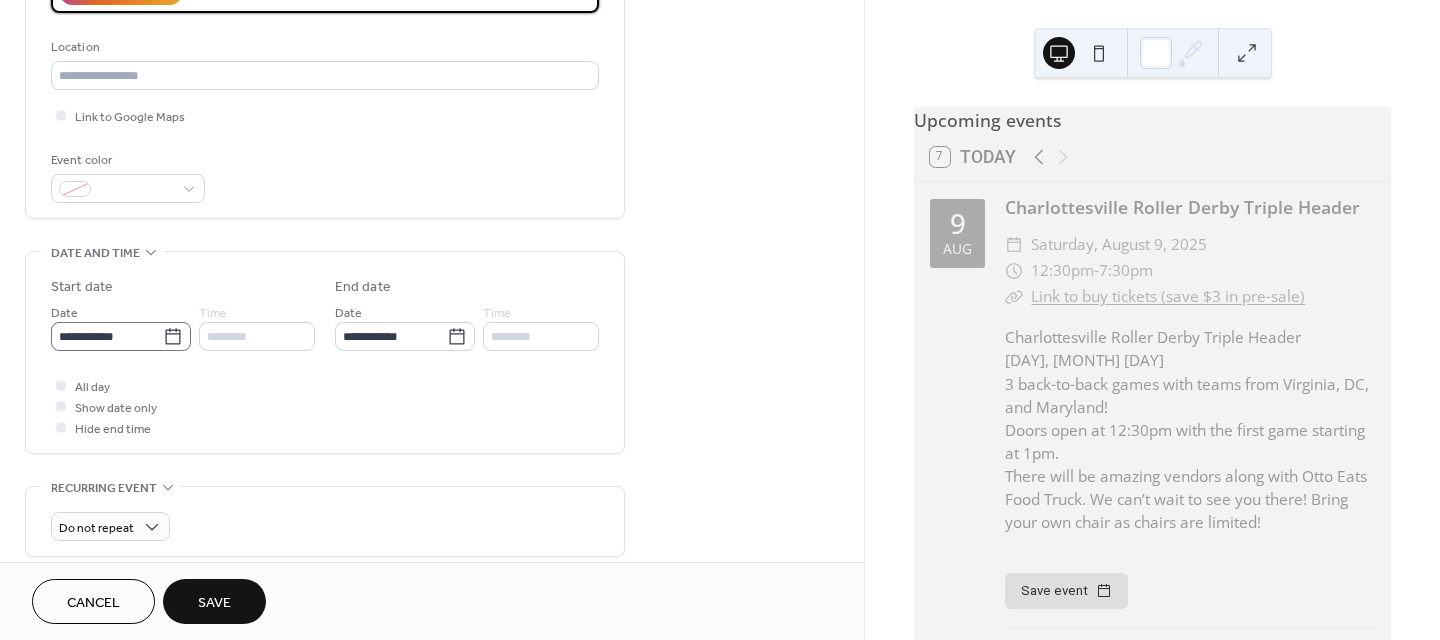 type on "**********" 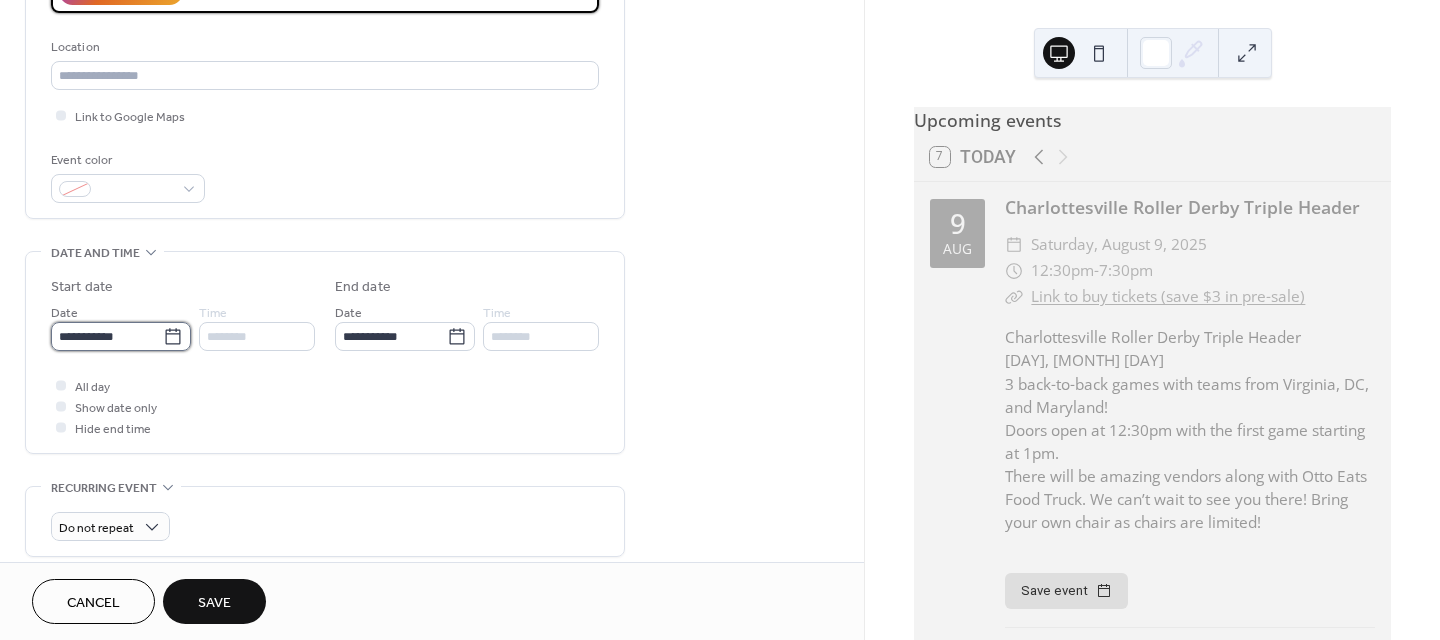 click on "**********" at bounding box center (107, 336) 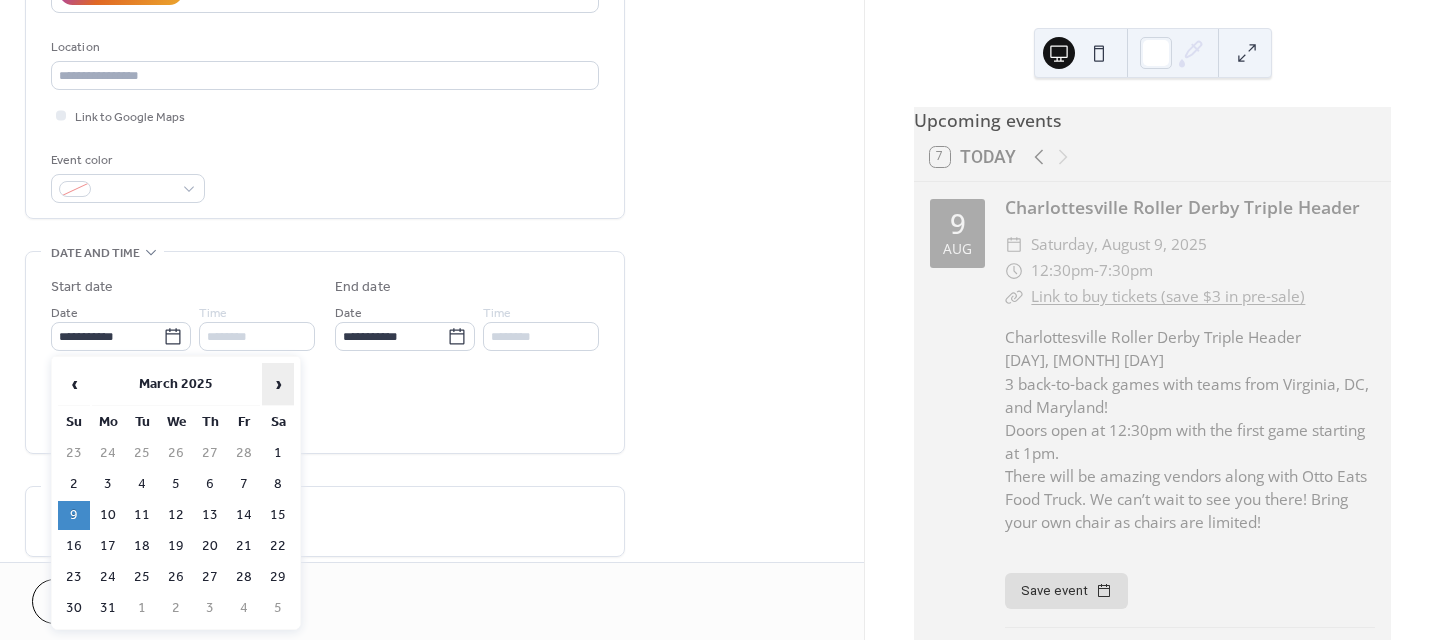 click on "›" at bounding box center [278, 384] 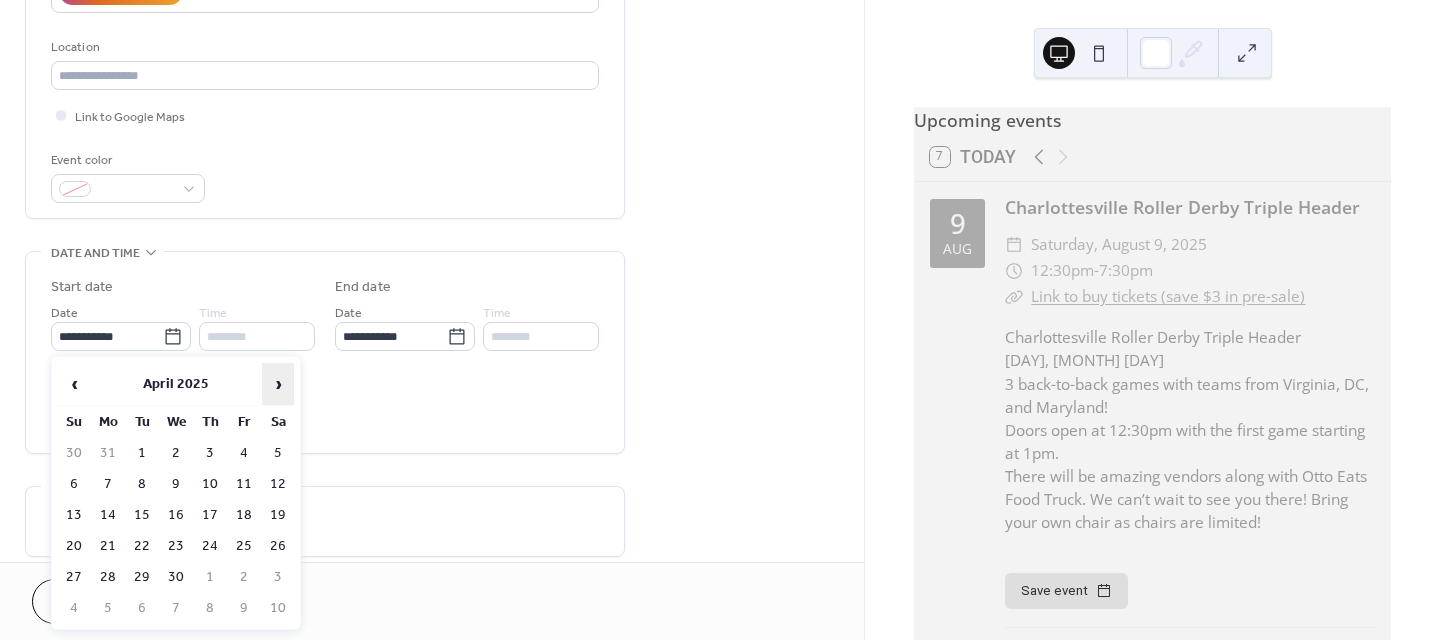 click on "›" at bounding box center [278, 384] 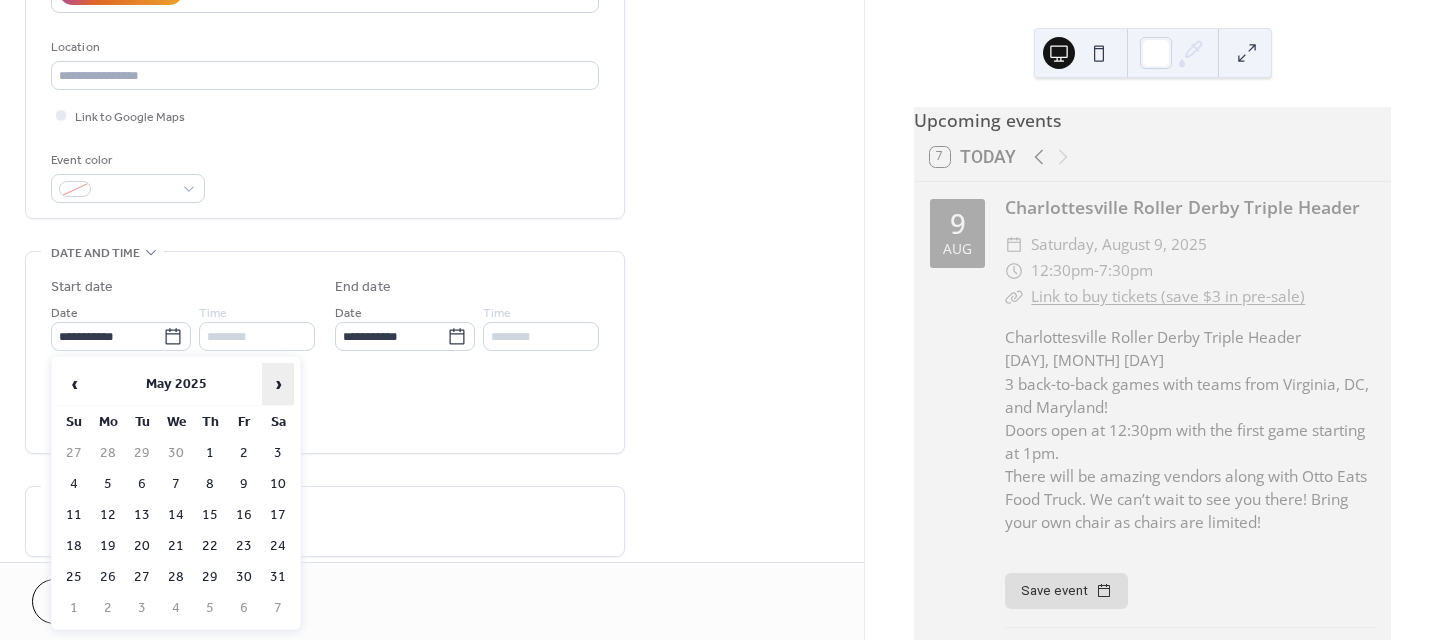 click on "›" at bounding box center (278, 384) 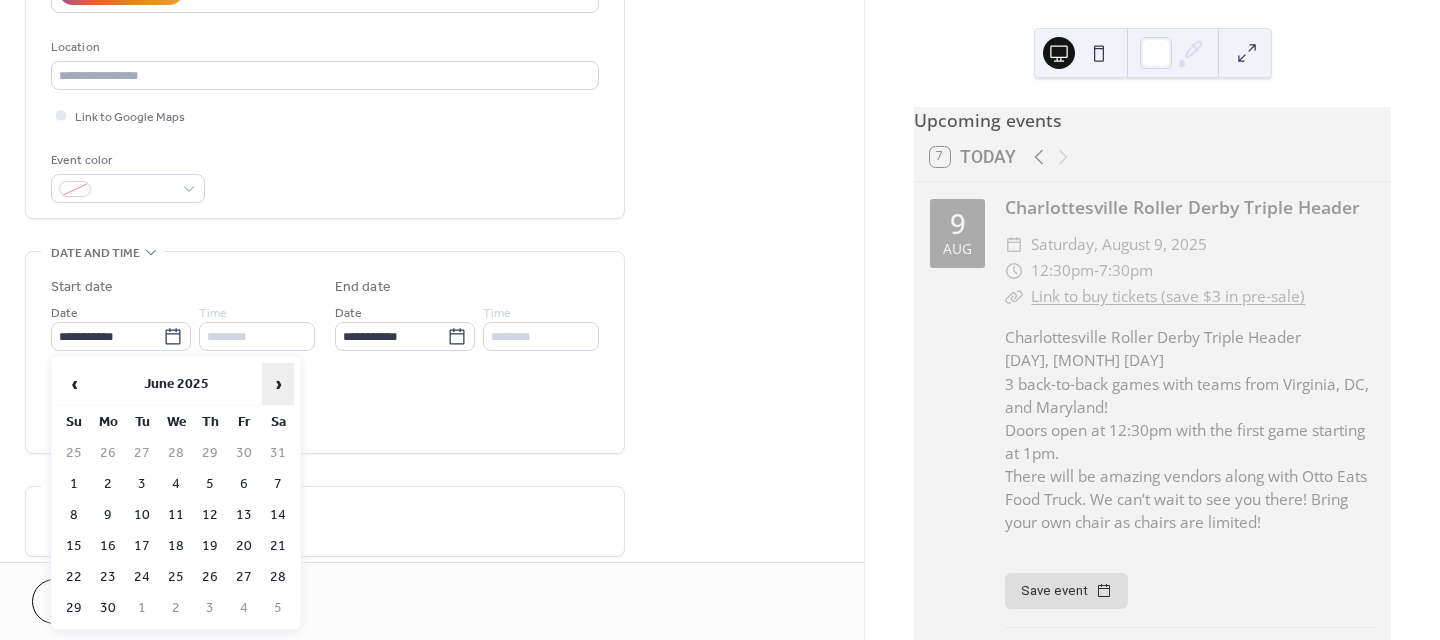 click on "›" at bounding box center [278, 384] 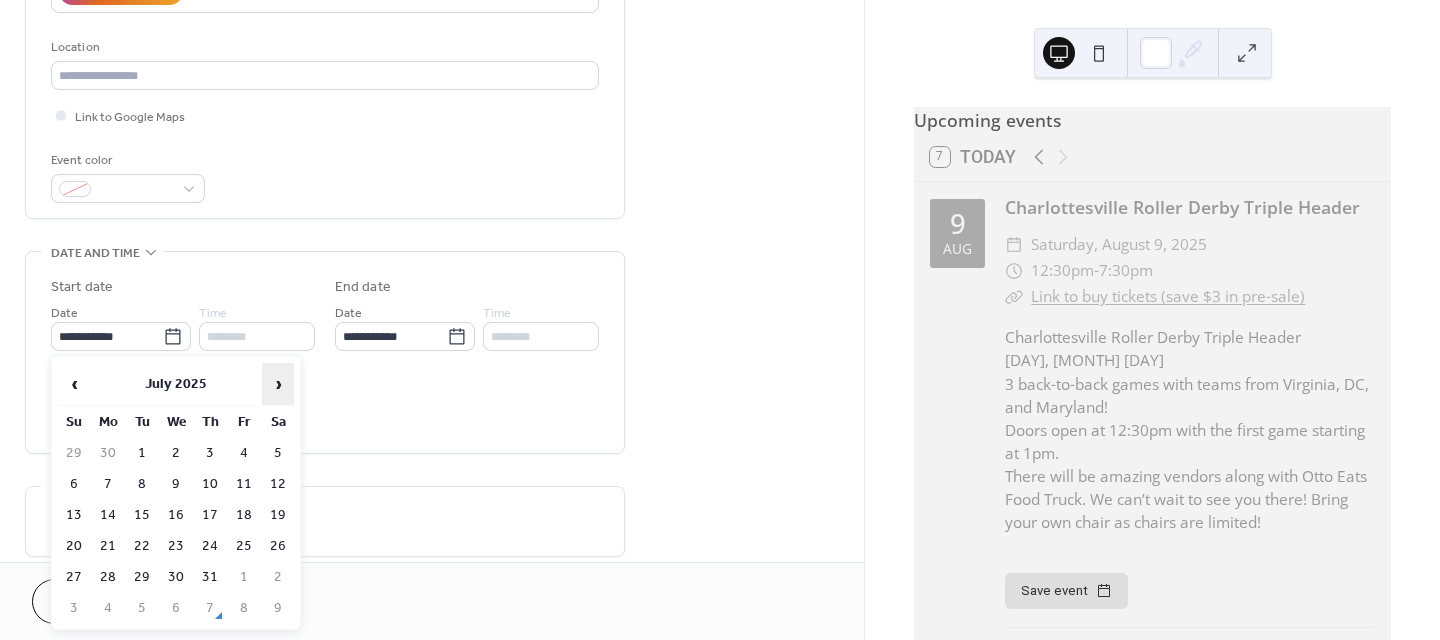 click on "›" at bounding box center [278, 384] 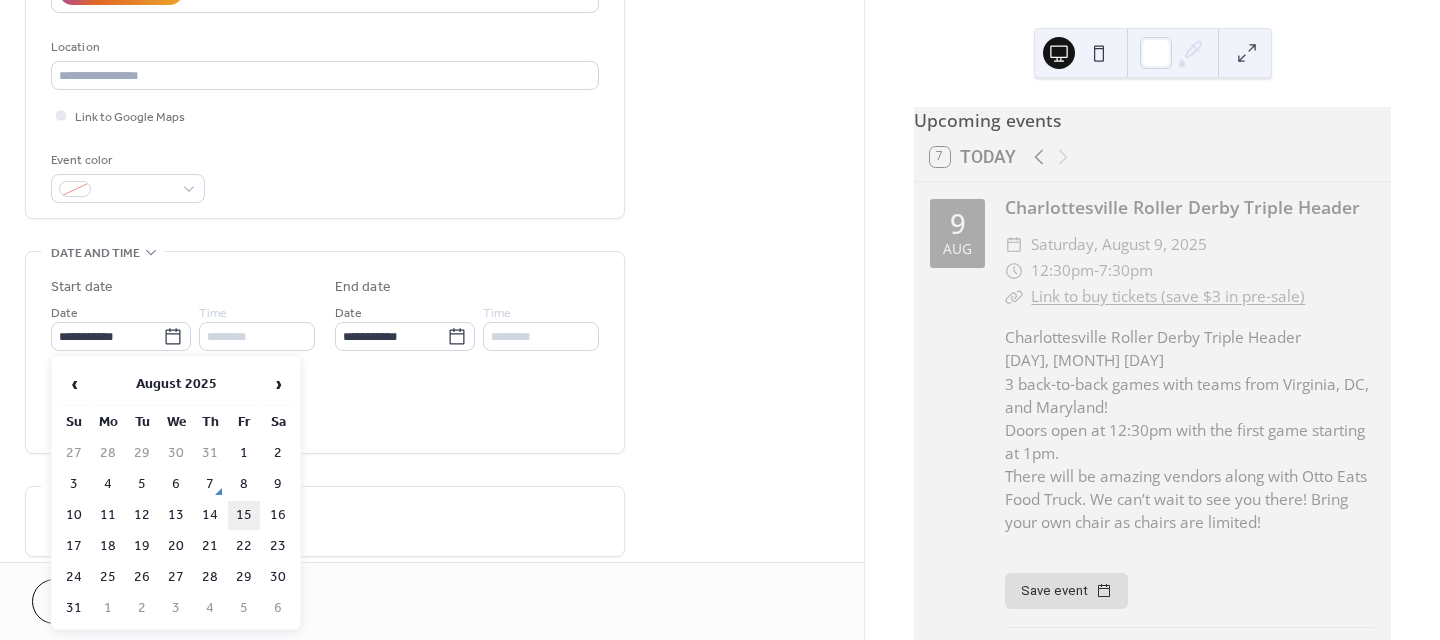 click on "15" at bounding box center (244, 515) 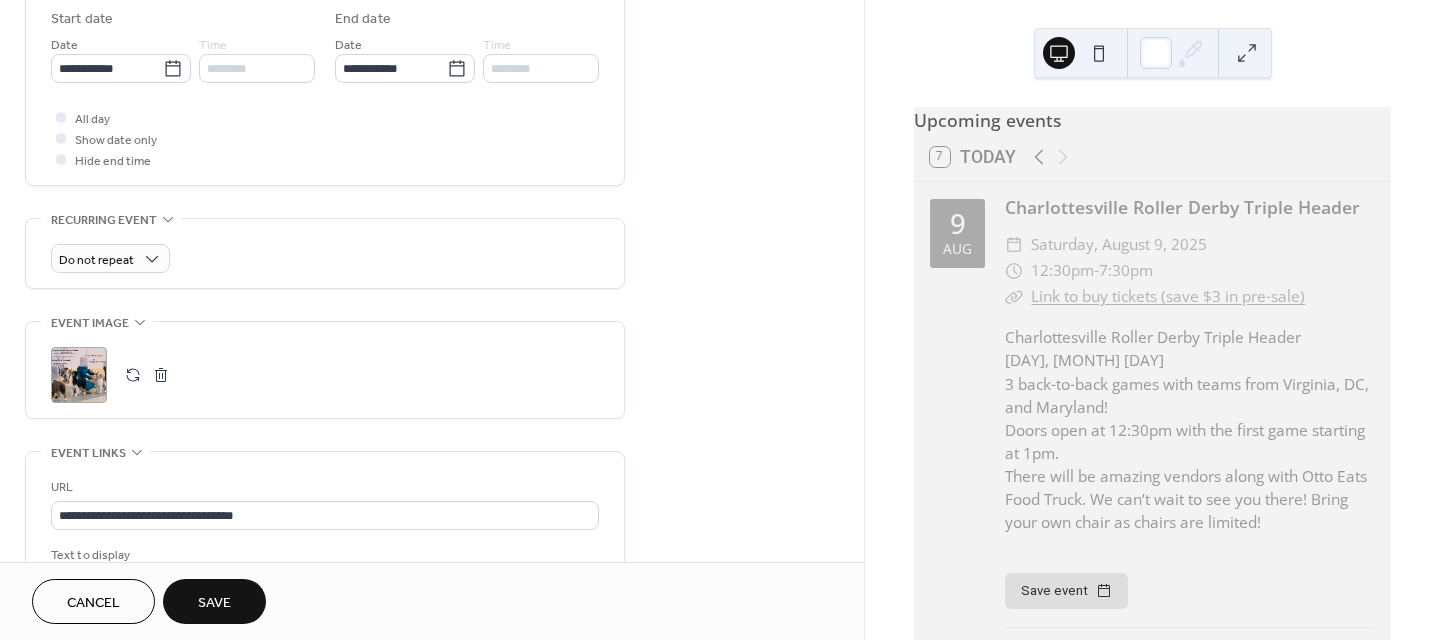scroll, scrollTop: 700, scrollLeft: 0, axis: vertical 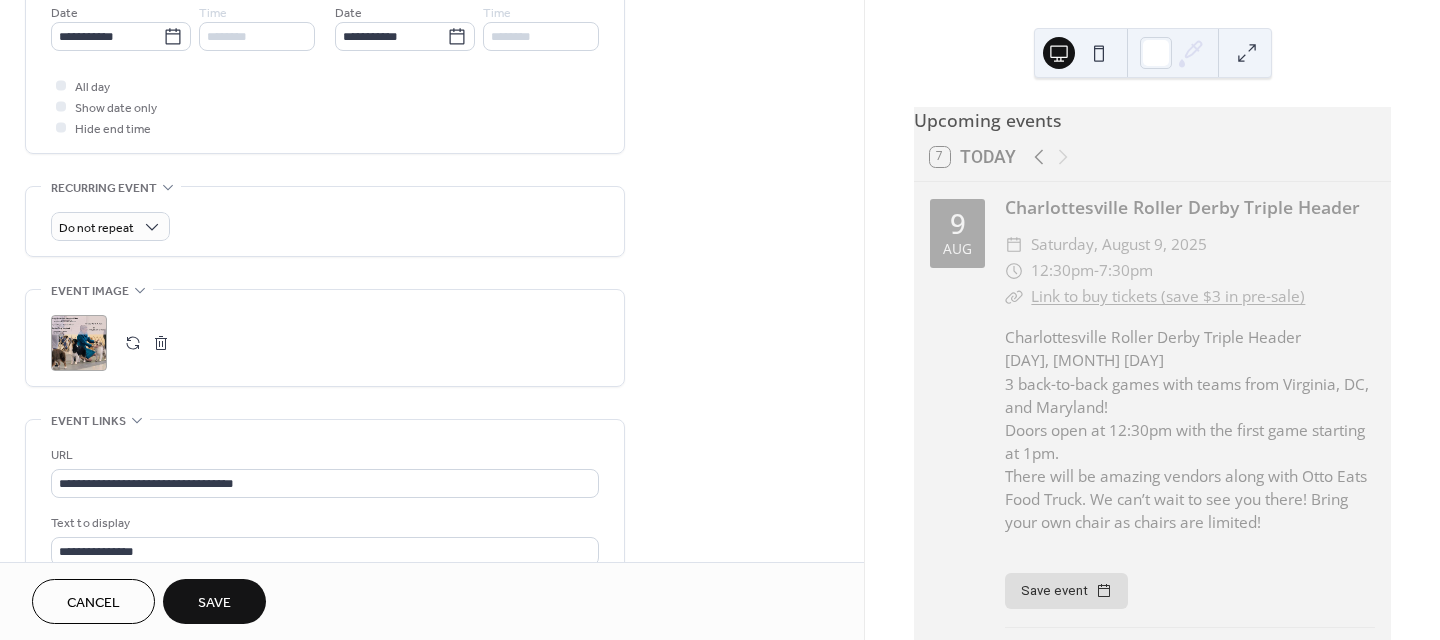 click at bounding box center [161, 343] 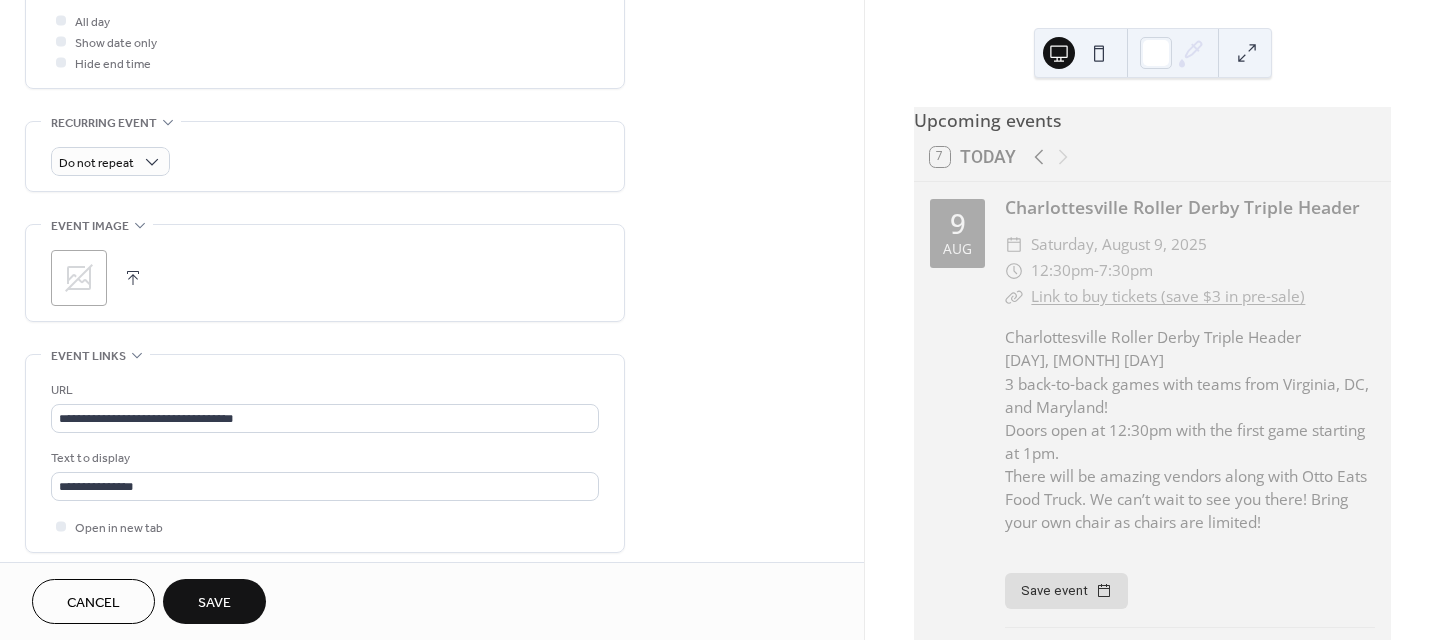 scroll, scrollTop: 800, scrollLeft: 0, axis: vertical 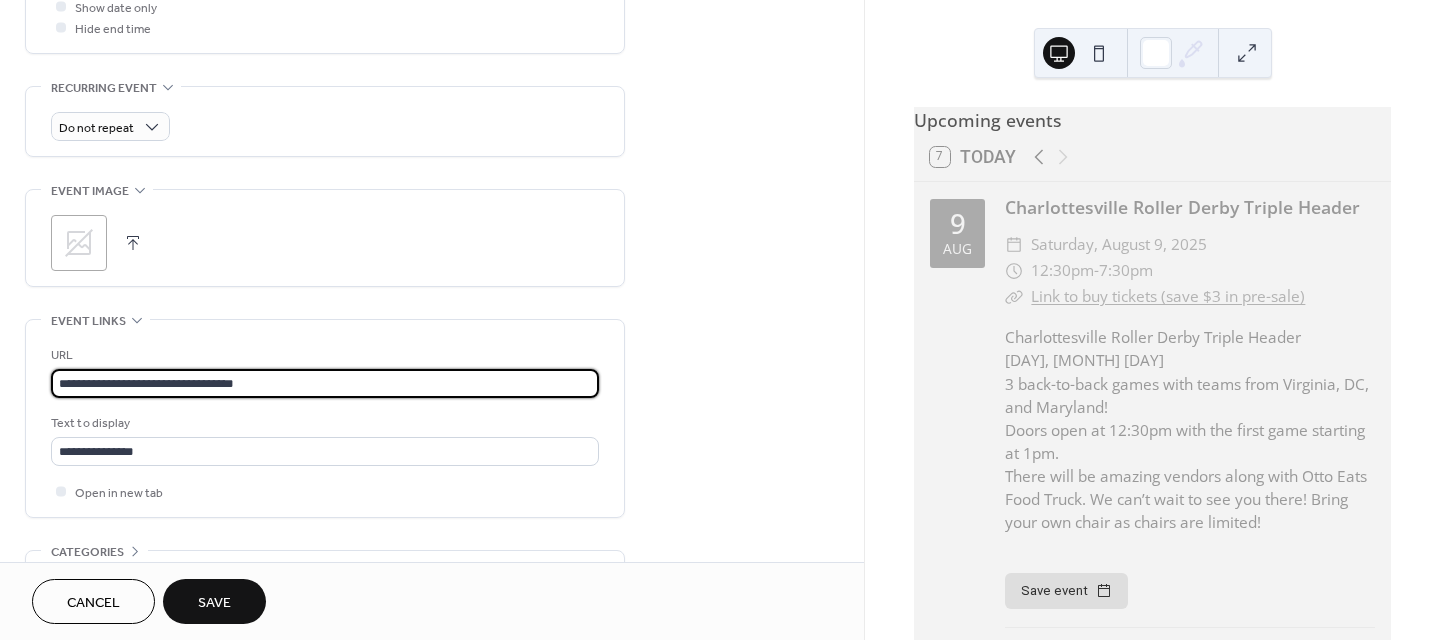 drag, startPoint x: 274, startPoint y: 383, endPoint x: 0, endPoint y: 383, distance: 274 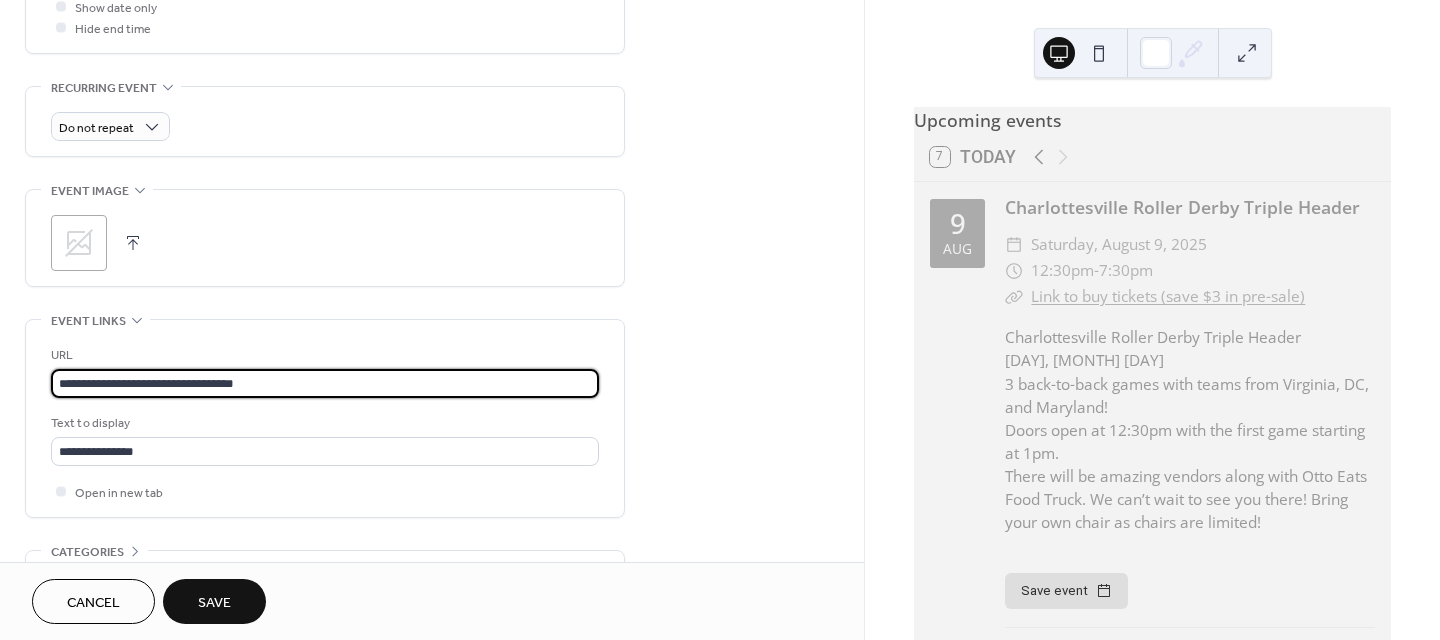 click on "**********" at bounding box center [432, -2] 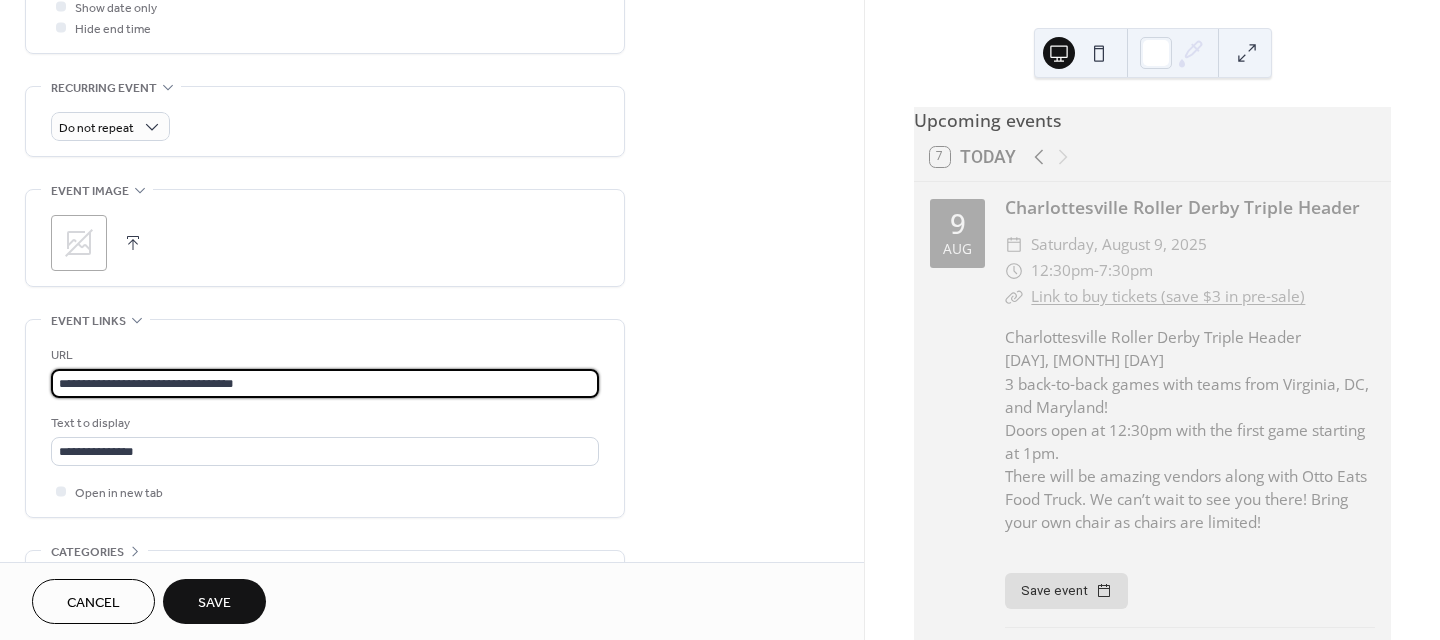 paste 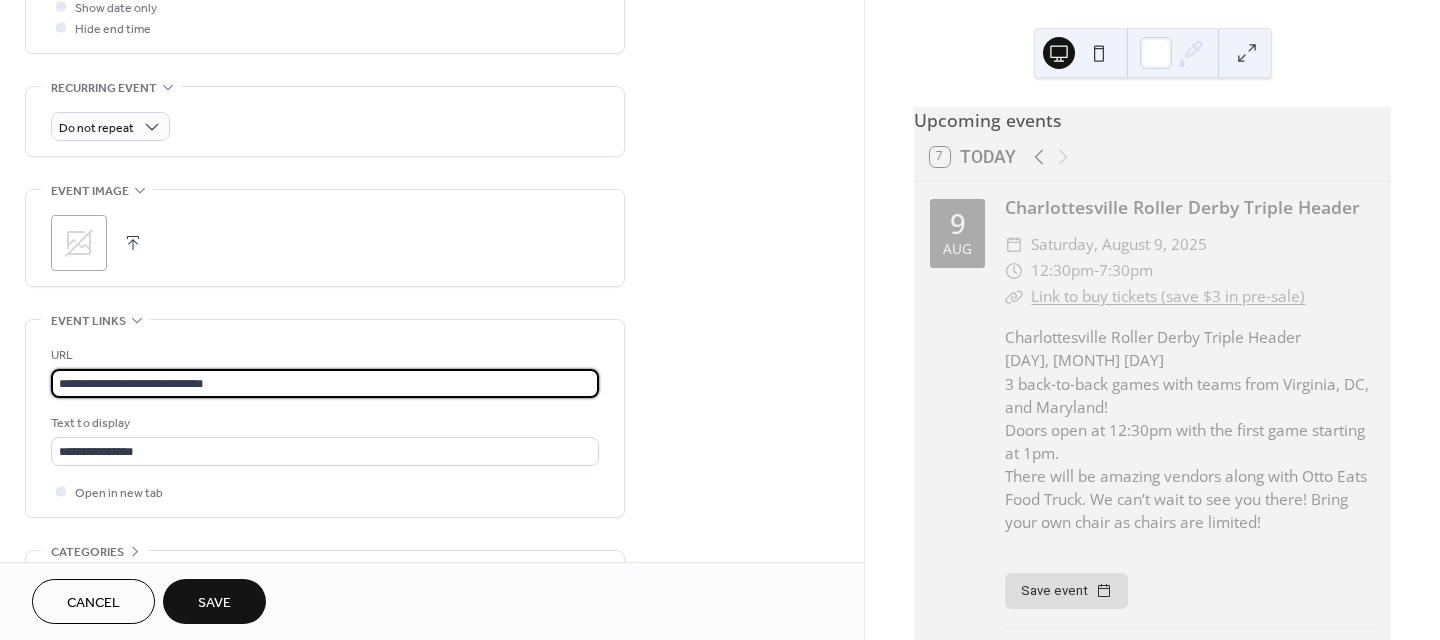 type on "**********" 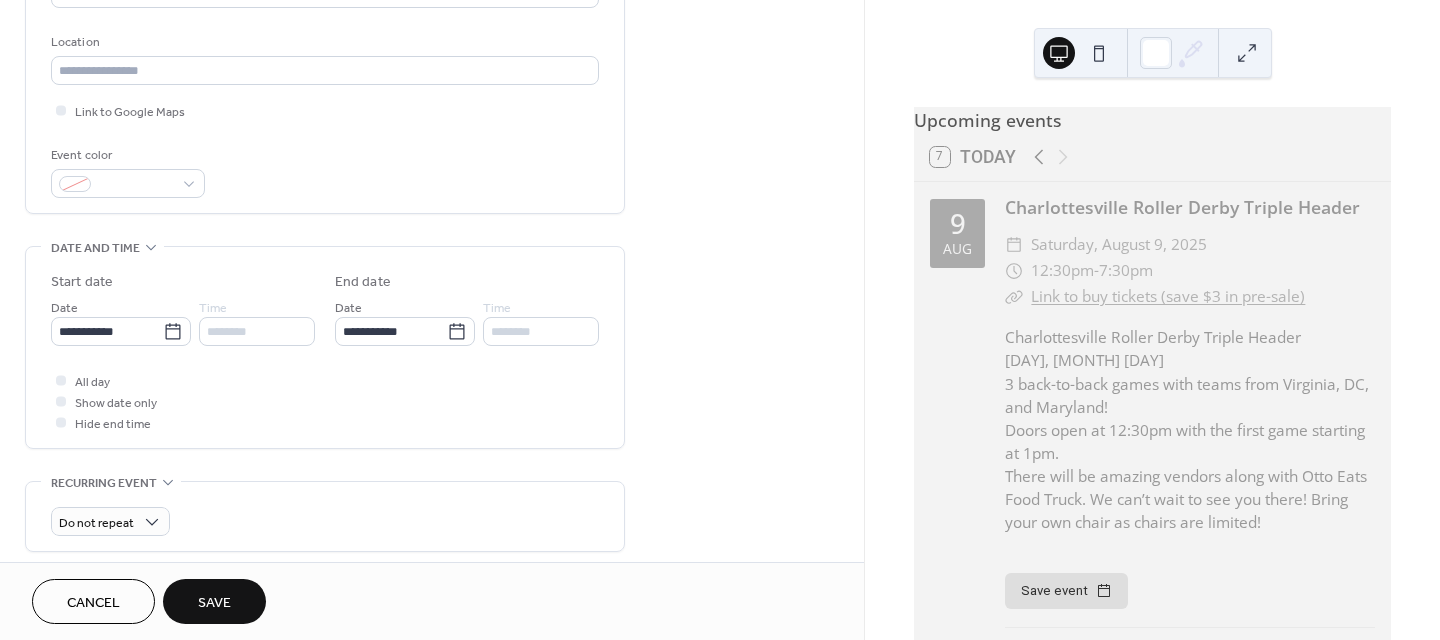 scroll, scrollTop: 124, scrollLeft: 0, axis: vertical 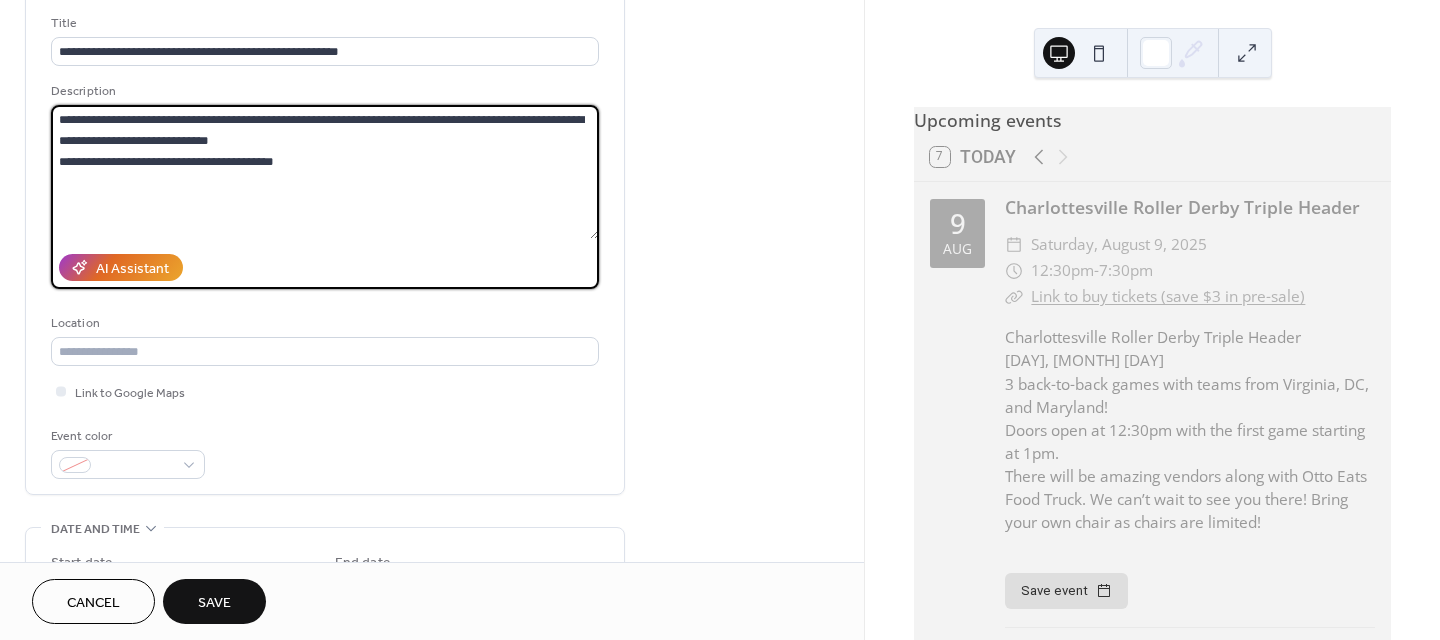 drag, startPoint x: 564, startPoint y: 118, endPoint x: 250, endPoint y: 108, distance: 314.1592 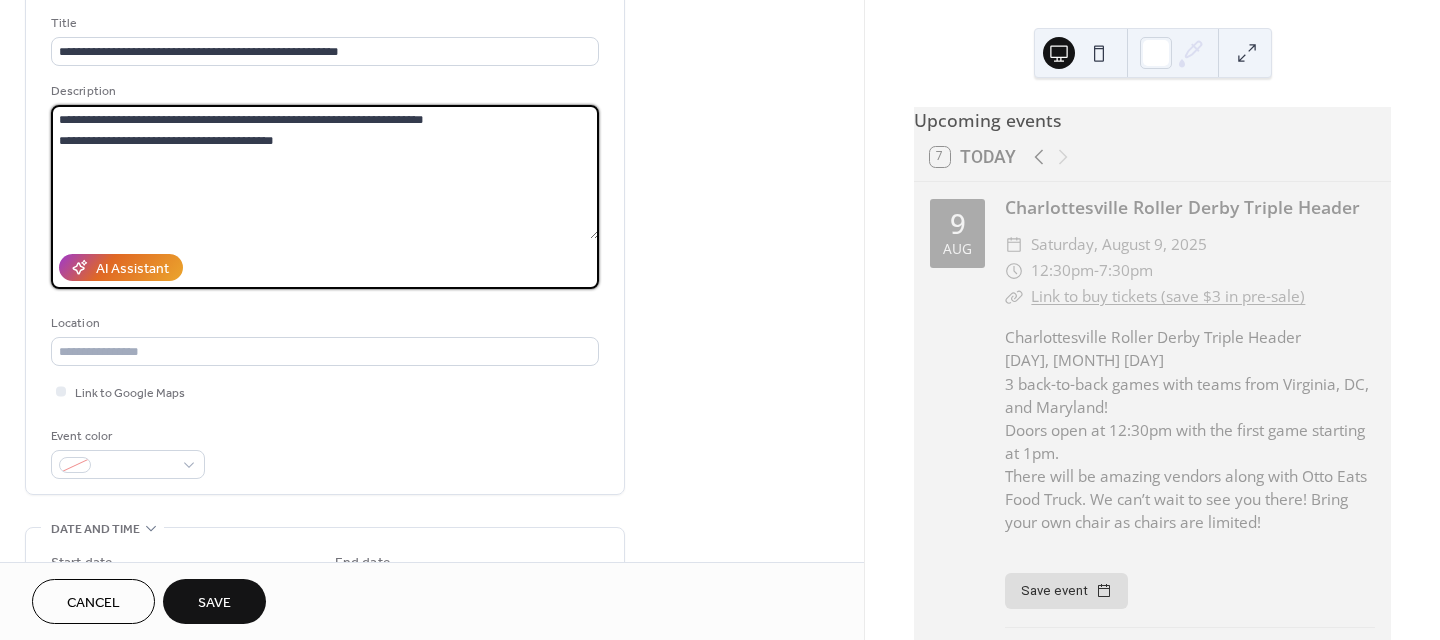 click on "**********" at bounding box center [325, 172] 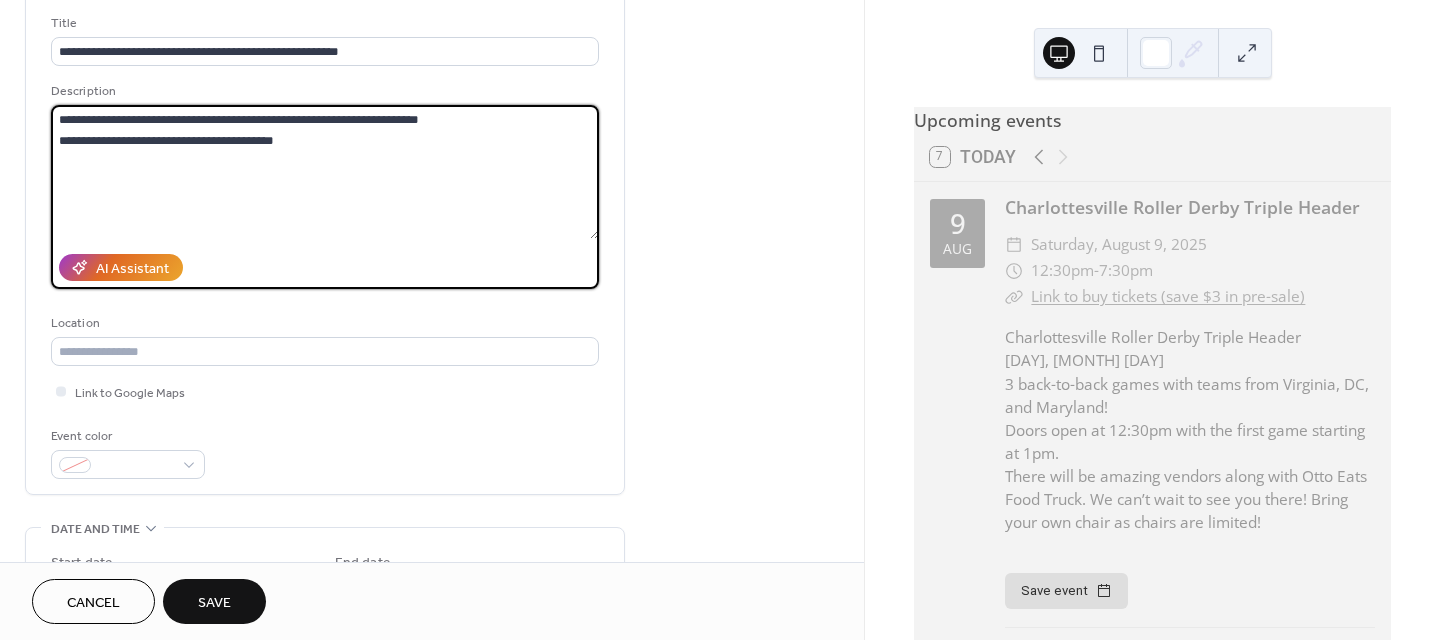 click on "**********" at bounding box center (325, 172) 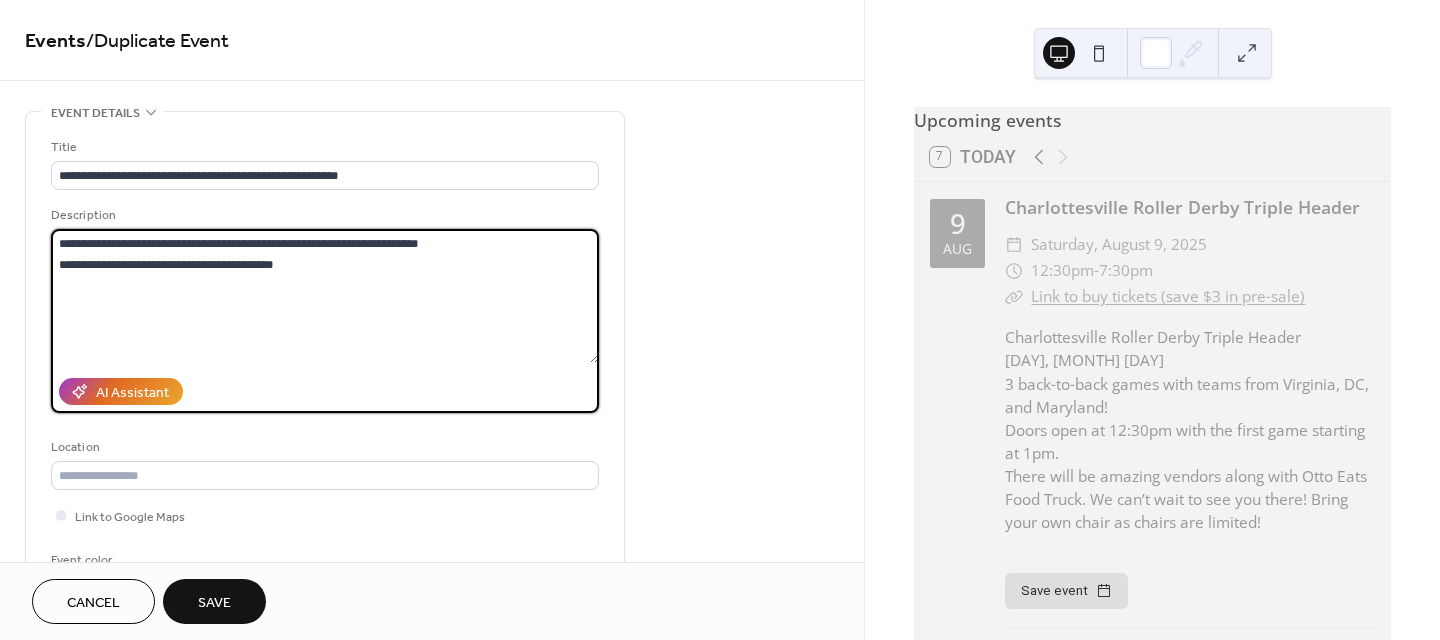 scroll, scrollTop: 100, scrollLeft: 0, axis: vertical 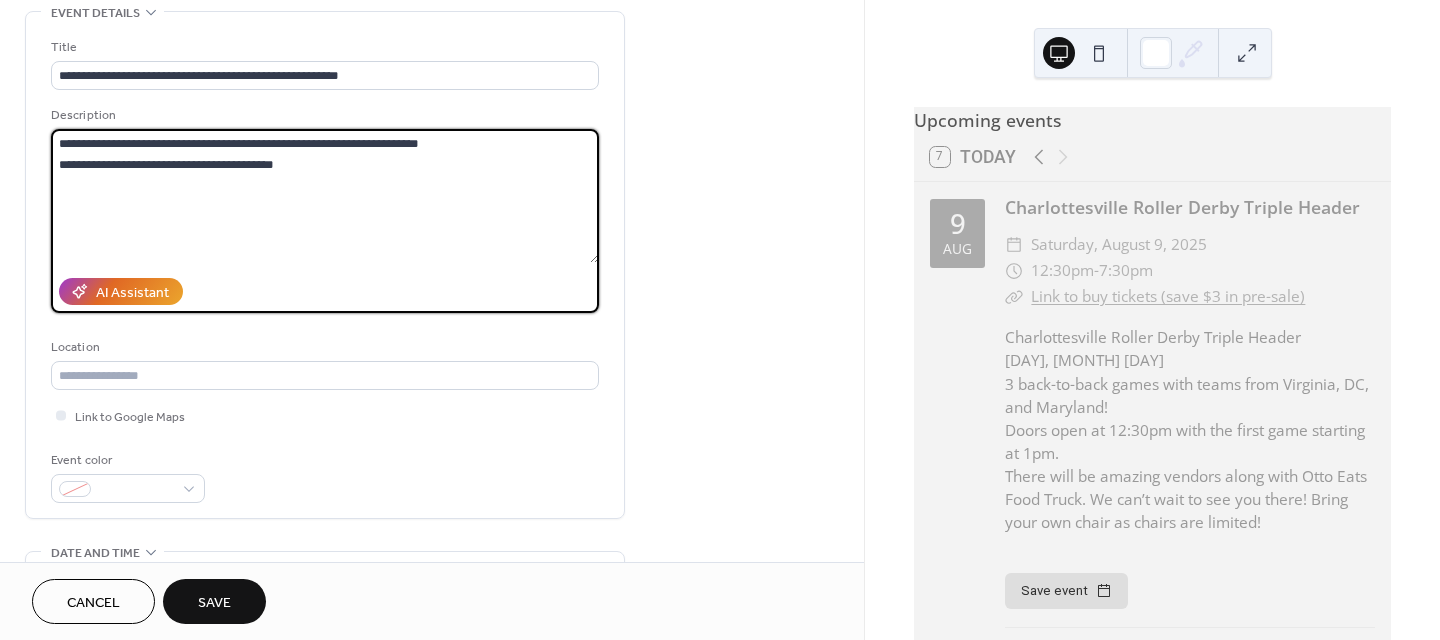 type on "**********" 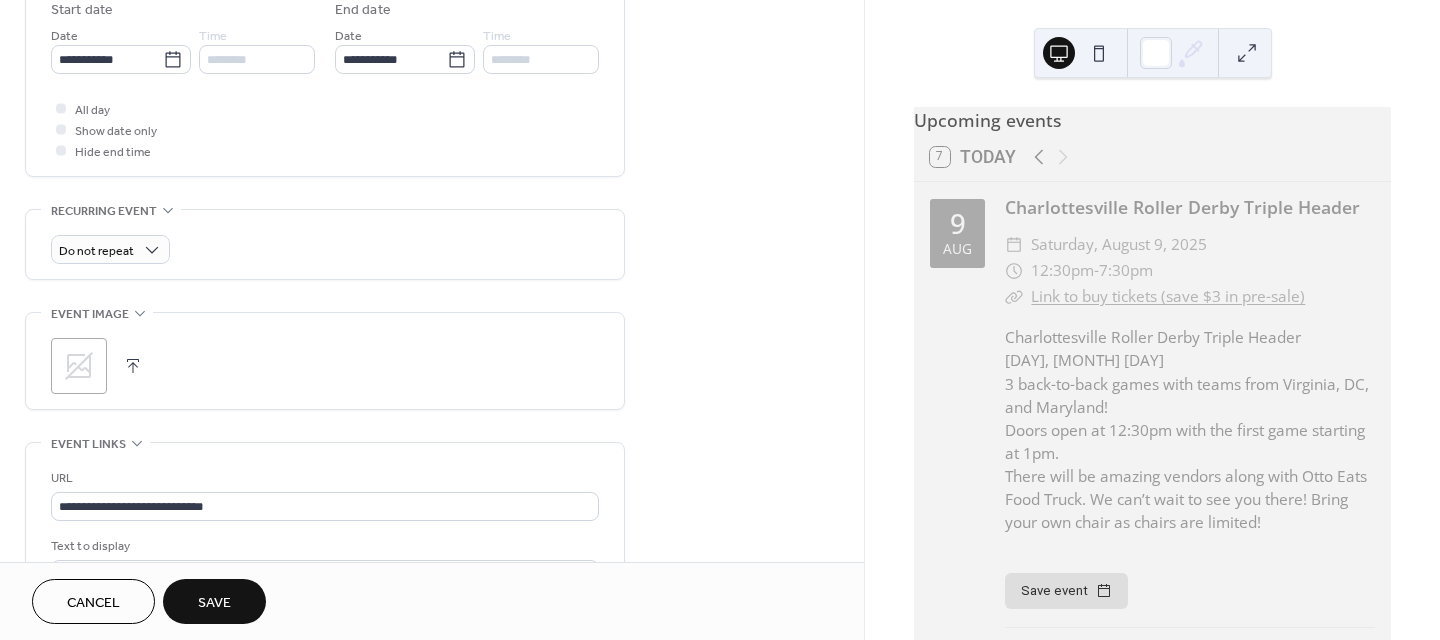 scroll, scrollTop: 800, scrollLeft: 0, axis: vertical 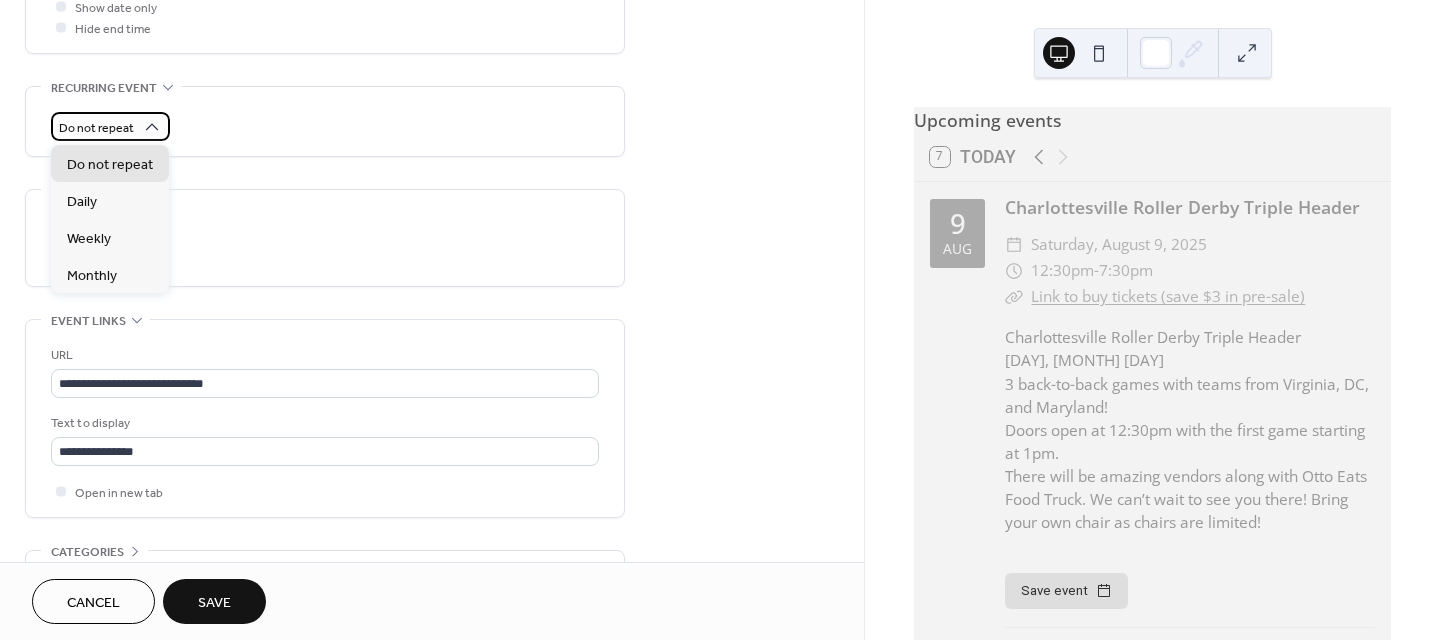 click 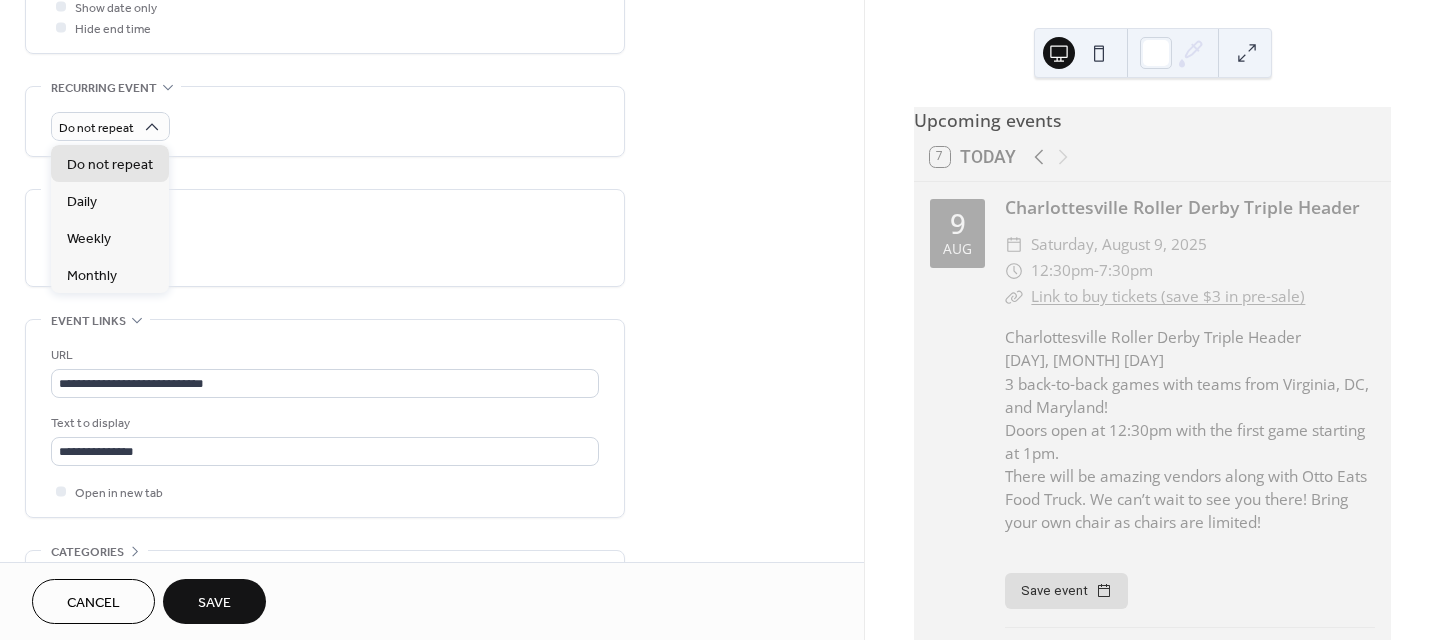 click on "Do not repeat" at bounding box center (325, 121) 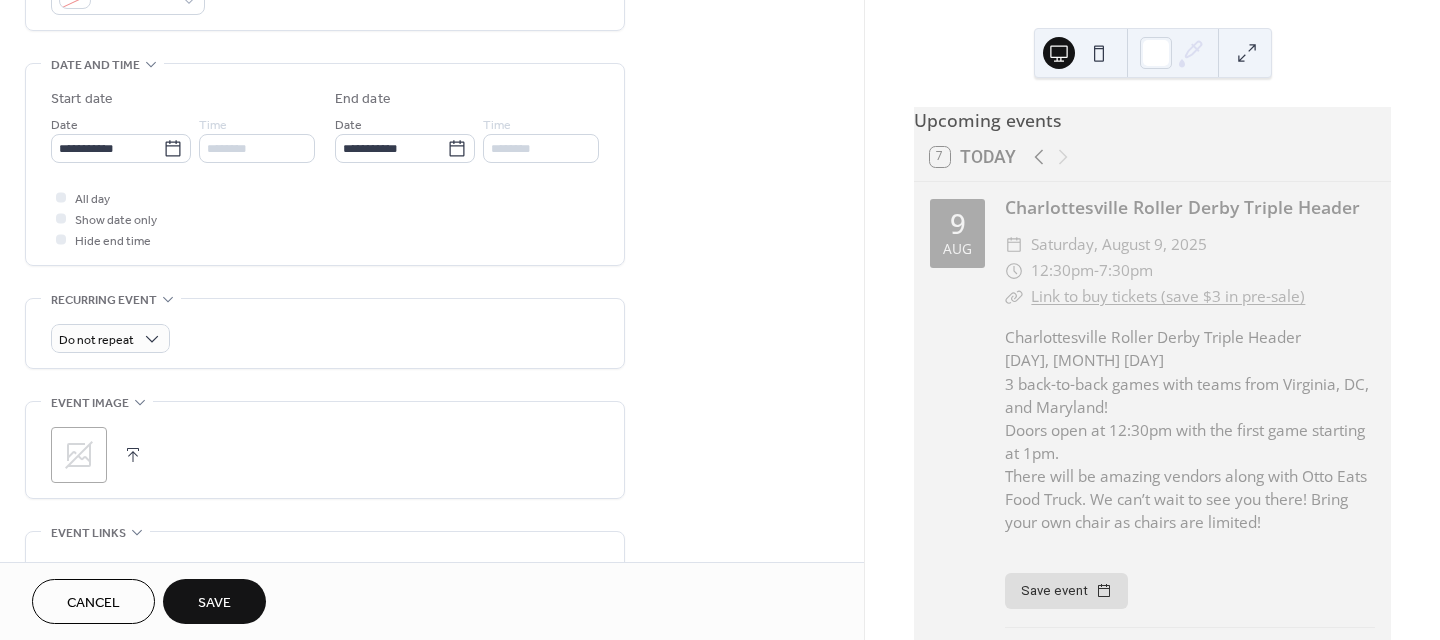 scroll, scrollTop: 700, scrollLeft: 0, axis: vertical 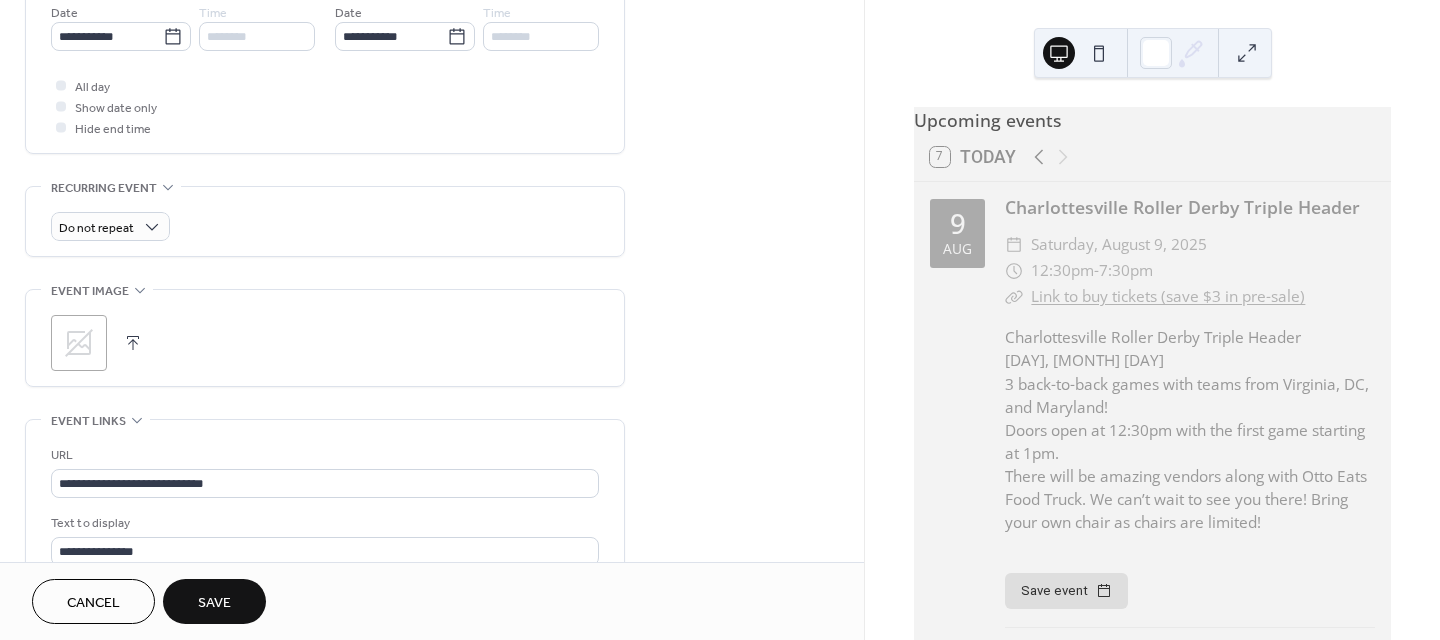 click on "Save" at bounding box center (214, 603) 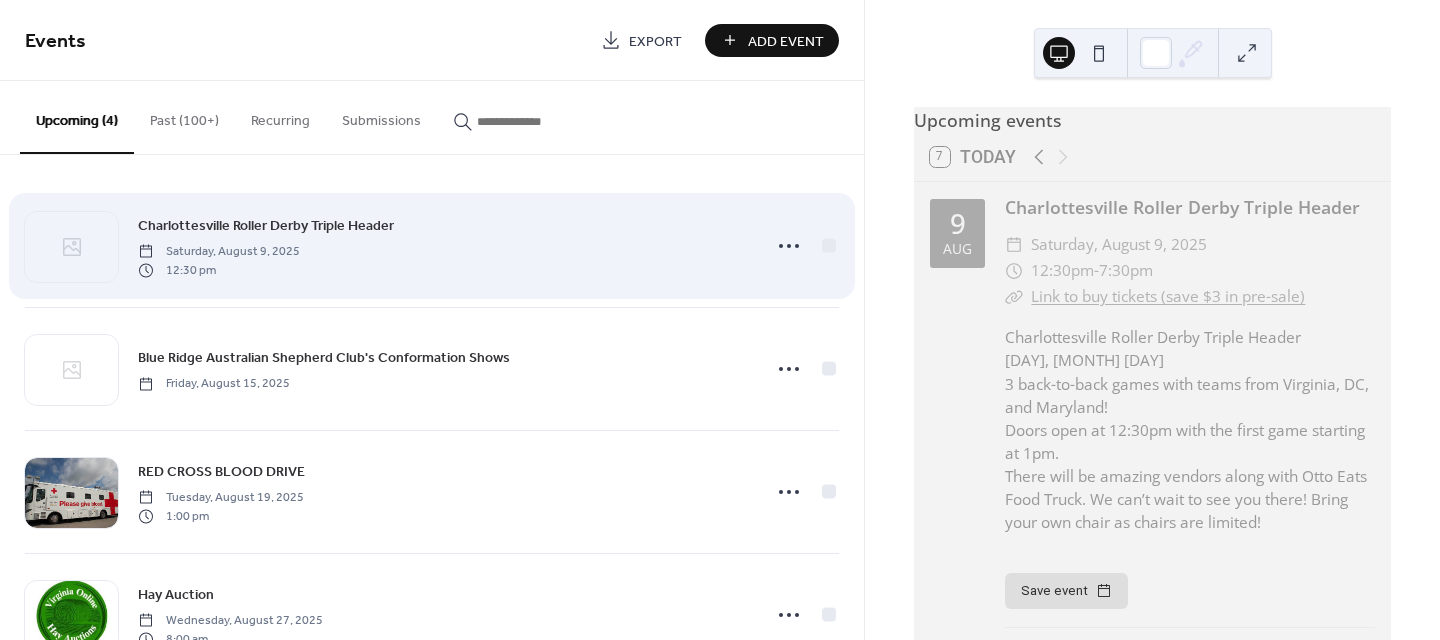 scroll, scrollTop: 66, scrollLeft: 0, axis: vertical 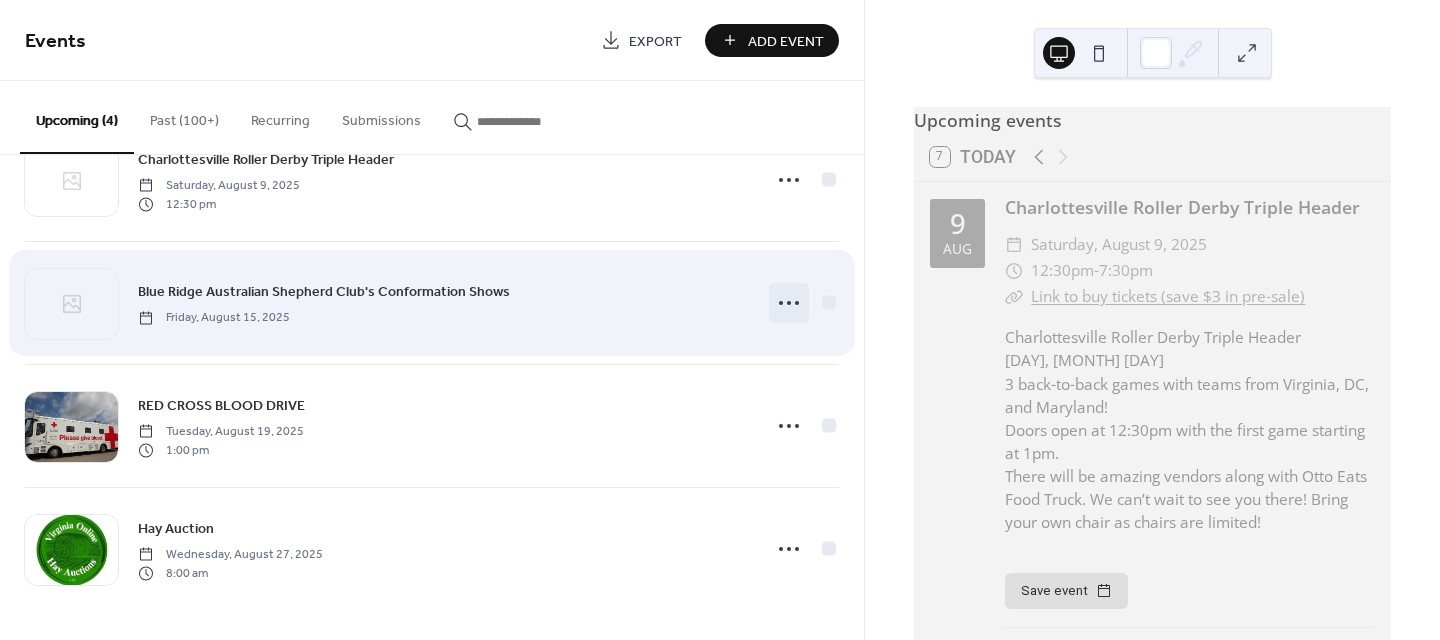 click 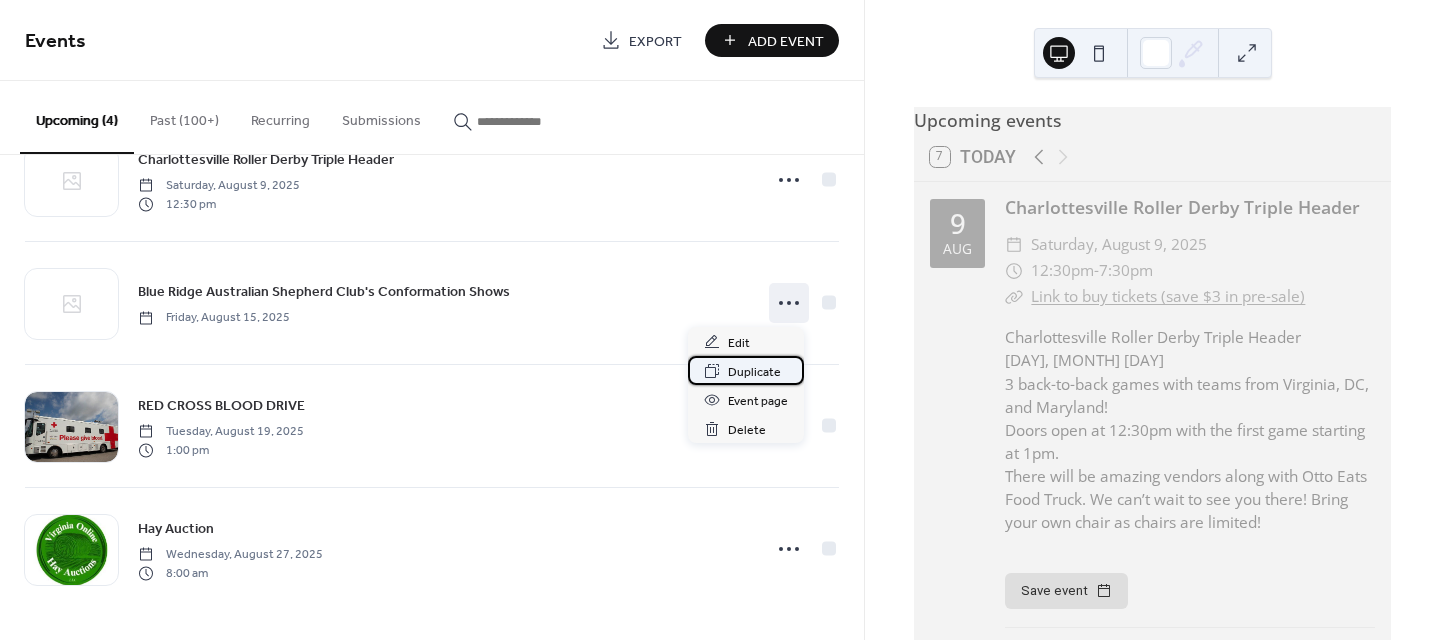 click on "Duplicate" at bounding box center (754, 372) 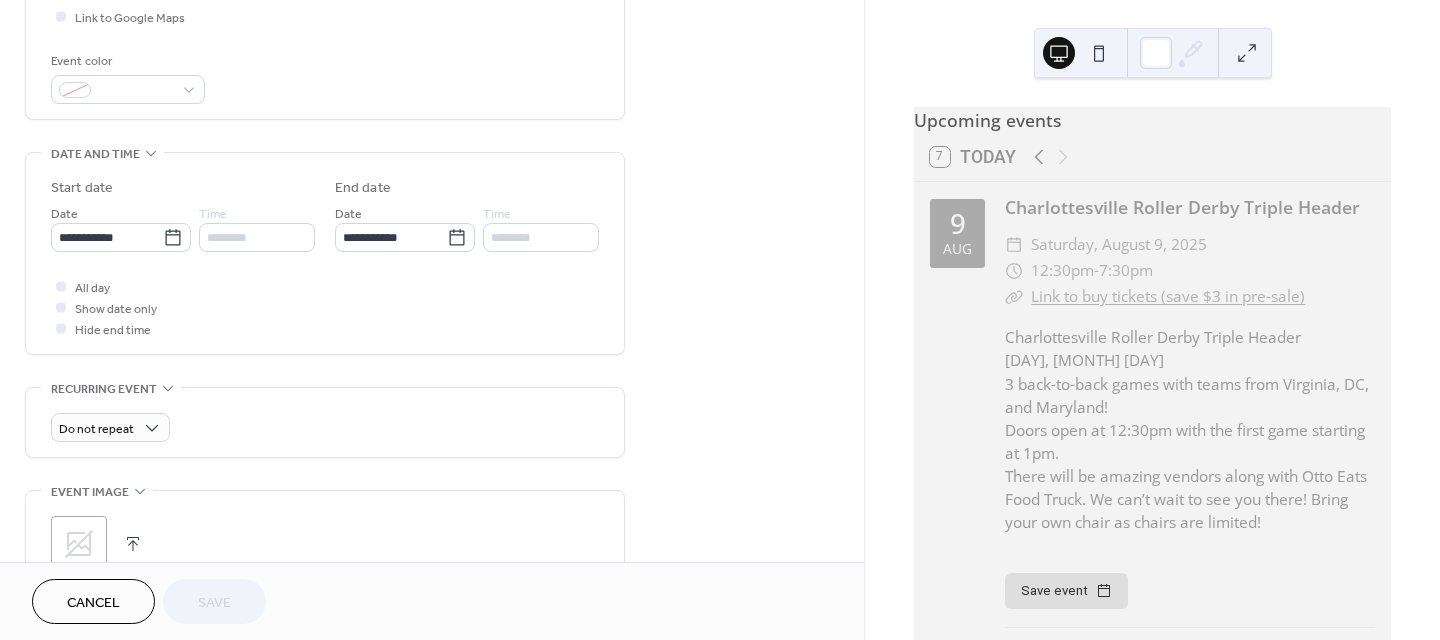 scroll, scrollTop: 500, scrollLeft: 0, axis: vertical 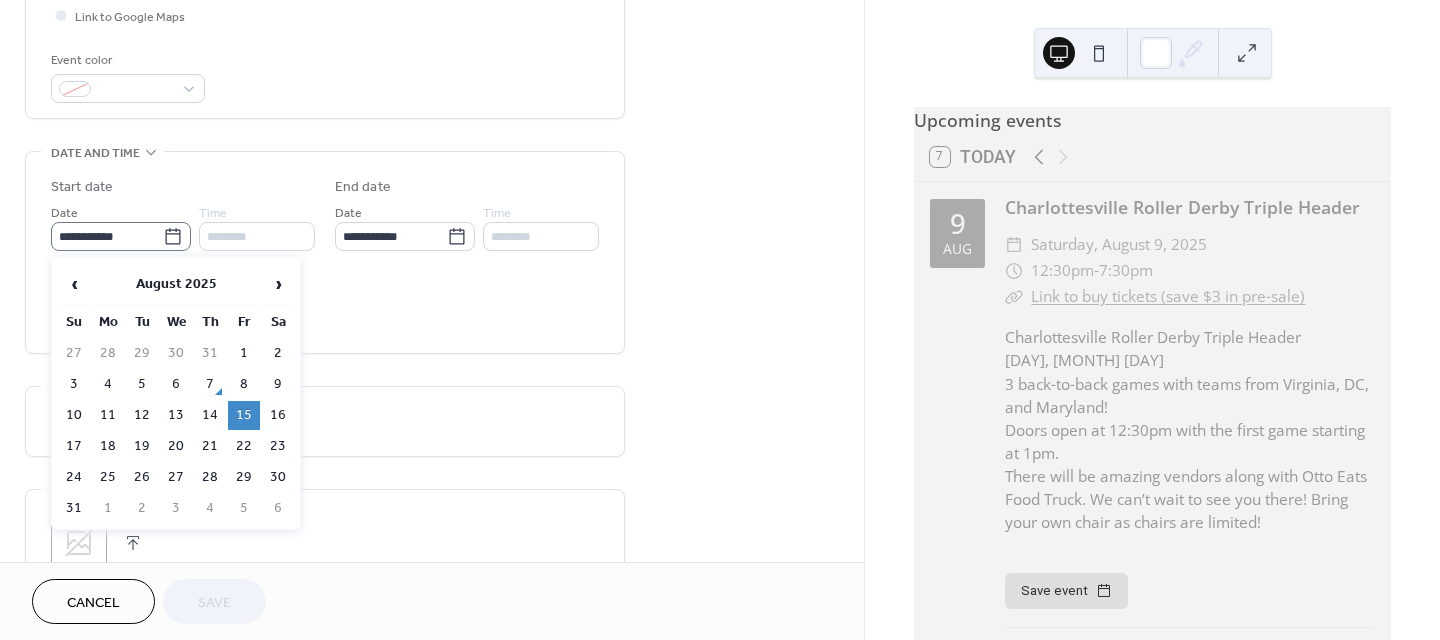 click 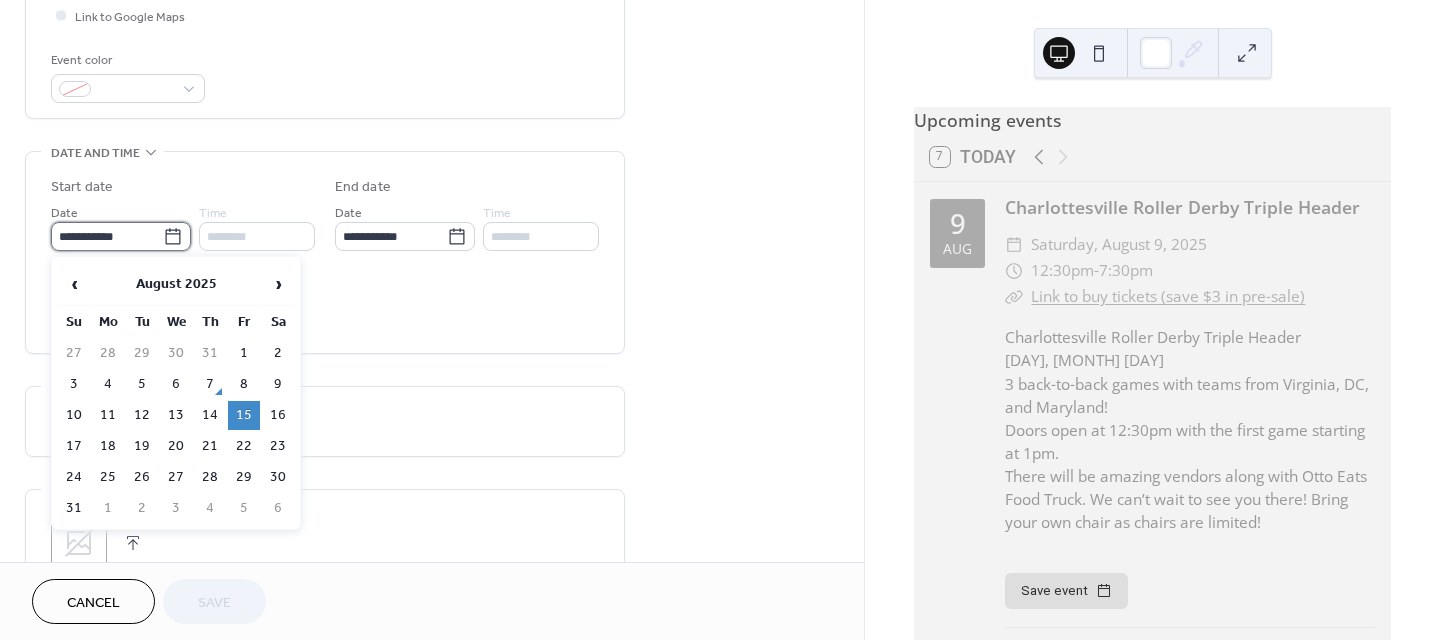 click on "**********" at bounding box center (107, 236) 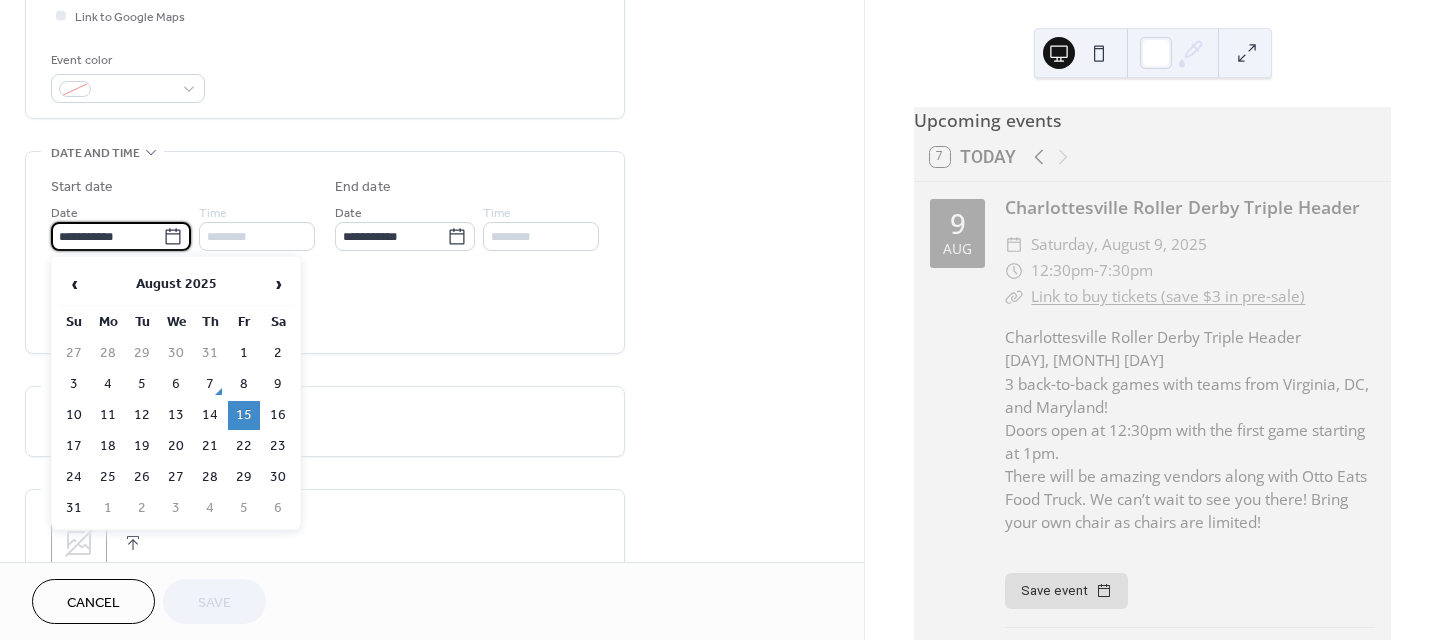 click on "16" at bounding box center [278, 415] 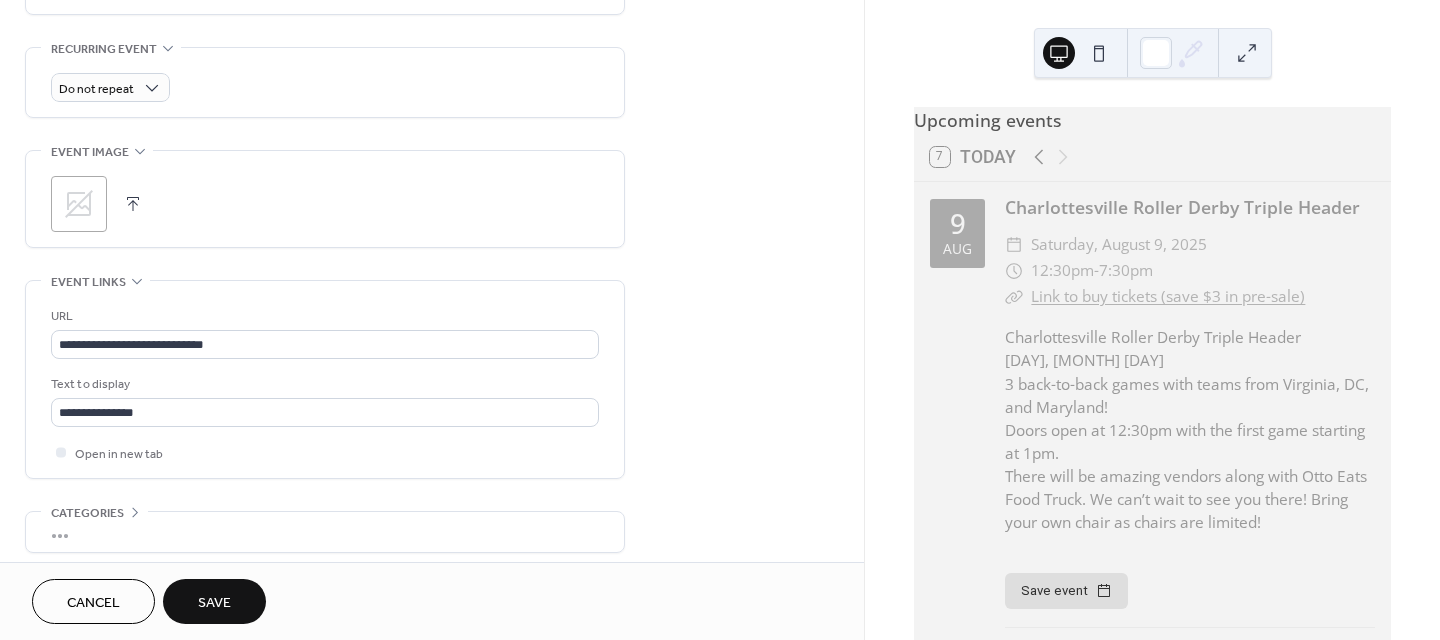 scroll, scrollTop: 900, scrollLeft: 0, axis: vertical 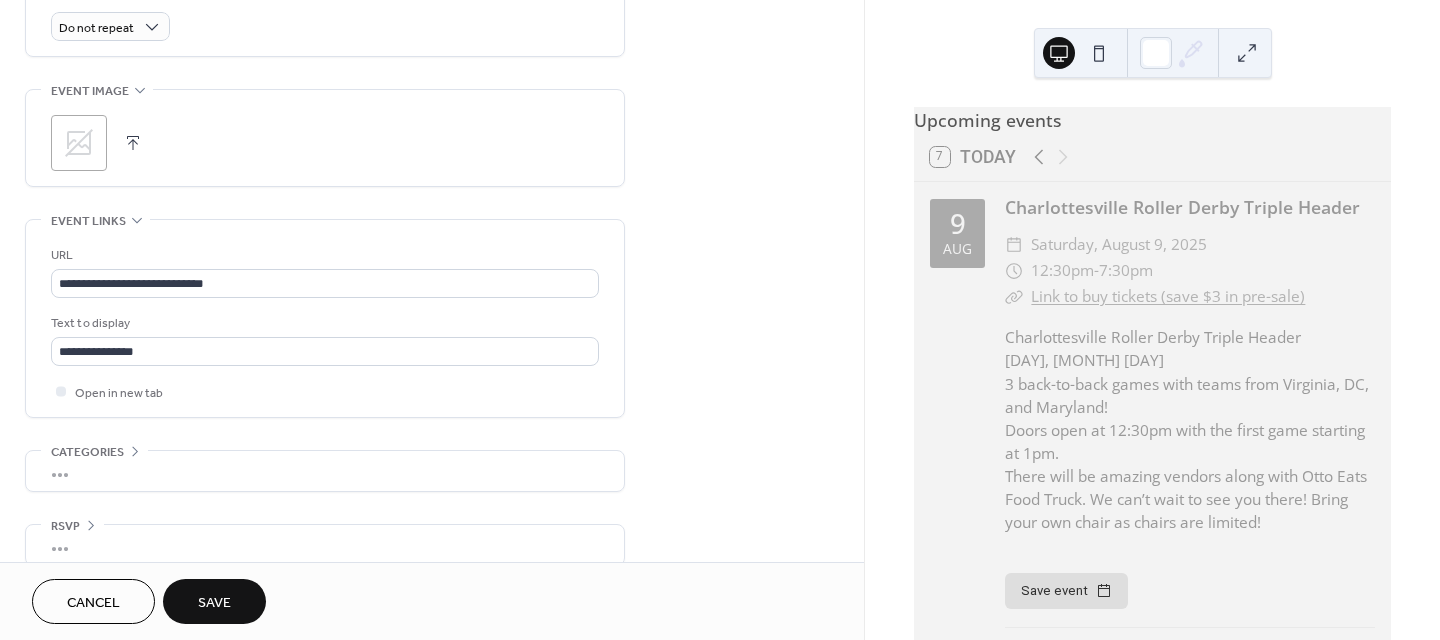 click on "Save" at bounding box center (214, 603) 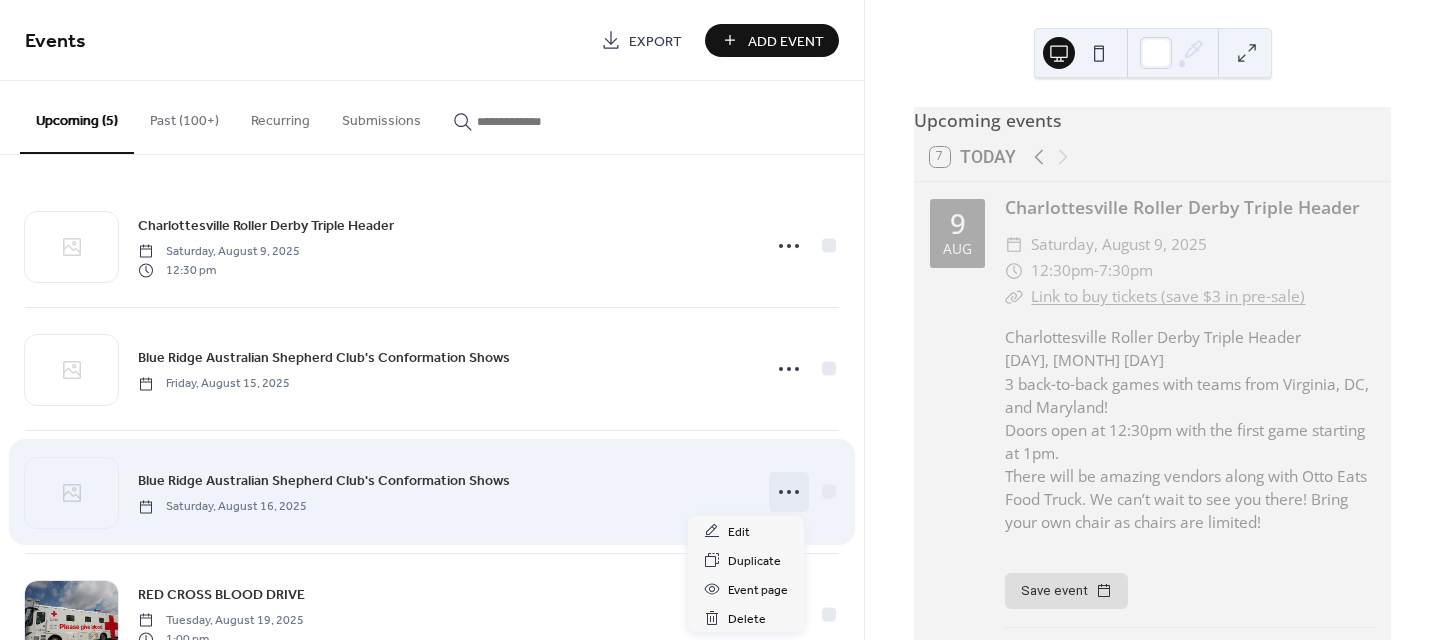 click 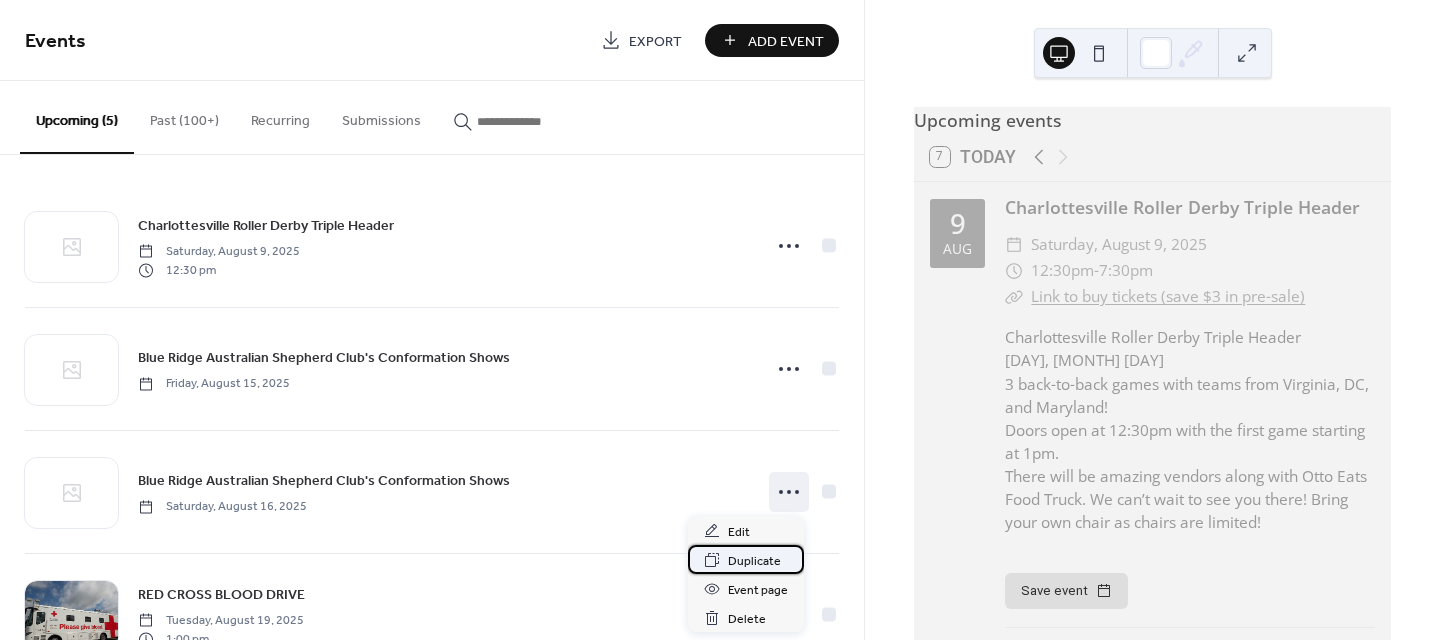 click on "Duplicate" at bounding box center [754, 561] 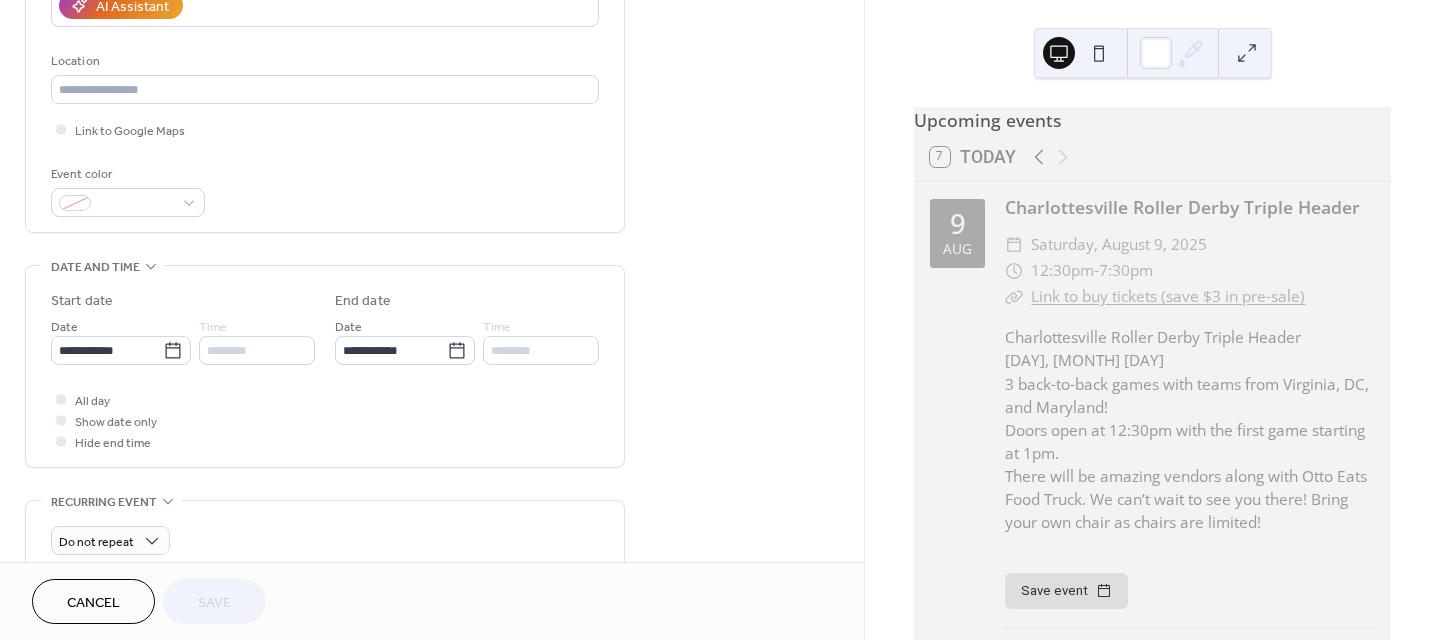 scroll, scrollTop: 500, scrollLeft: 0, axis: vertical 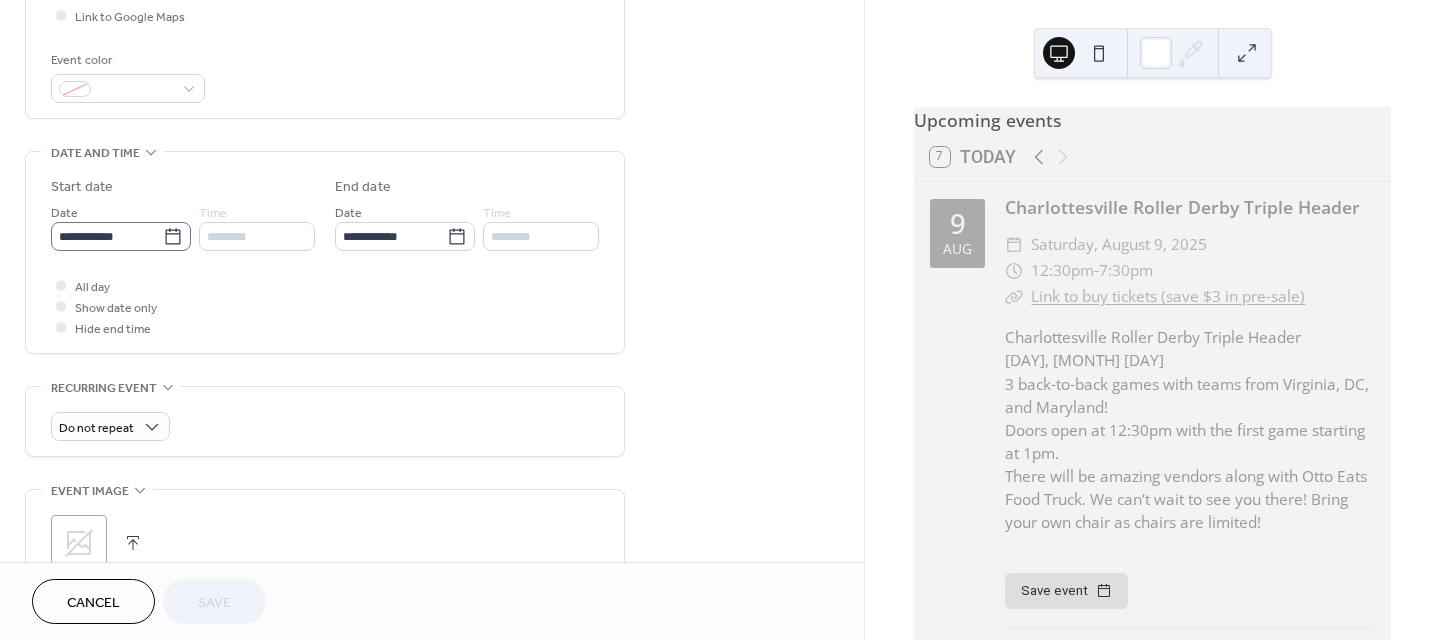 click 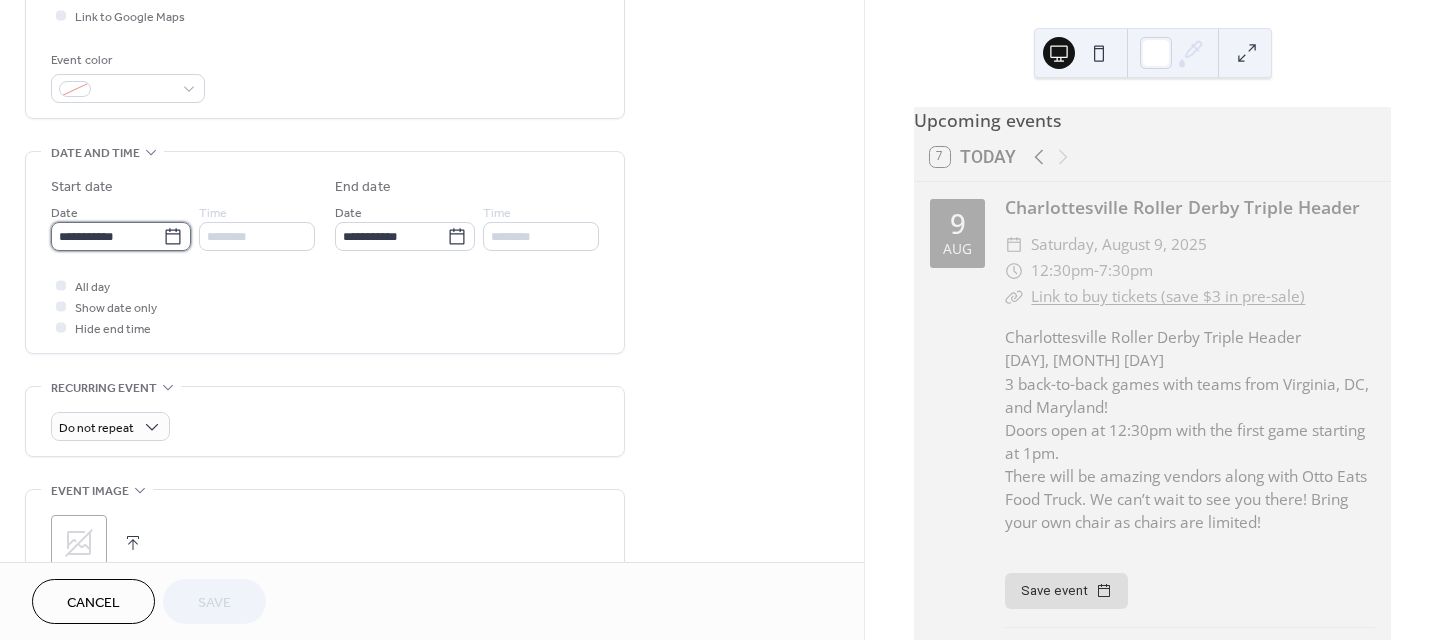 click on "**********" at bounding box center (107, 236) 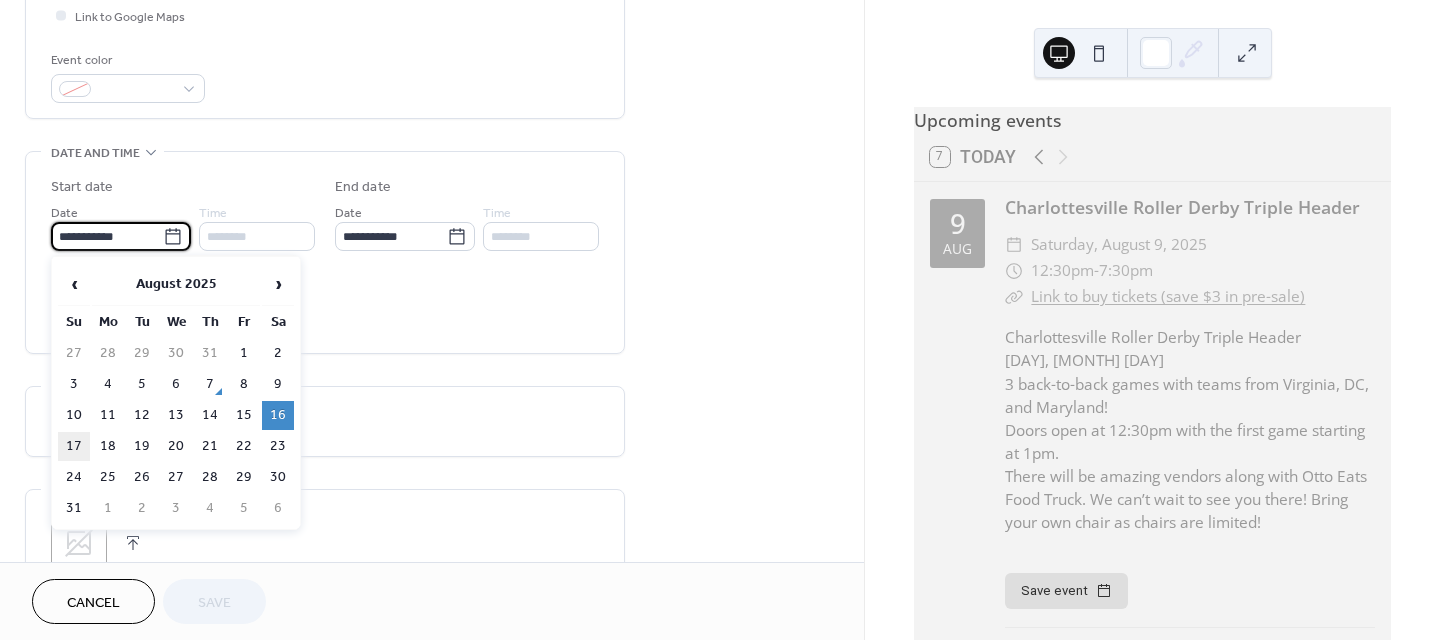 click on "17" at bounding box center (74, 446) 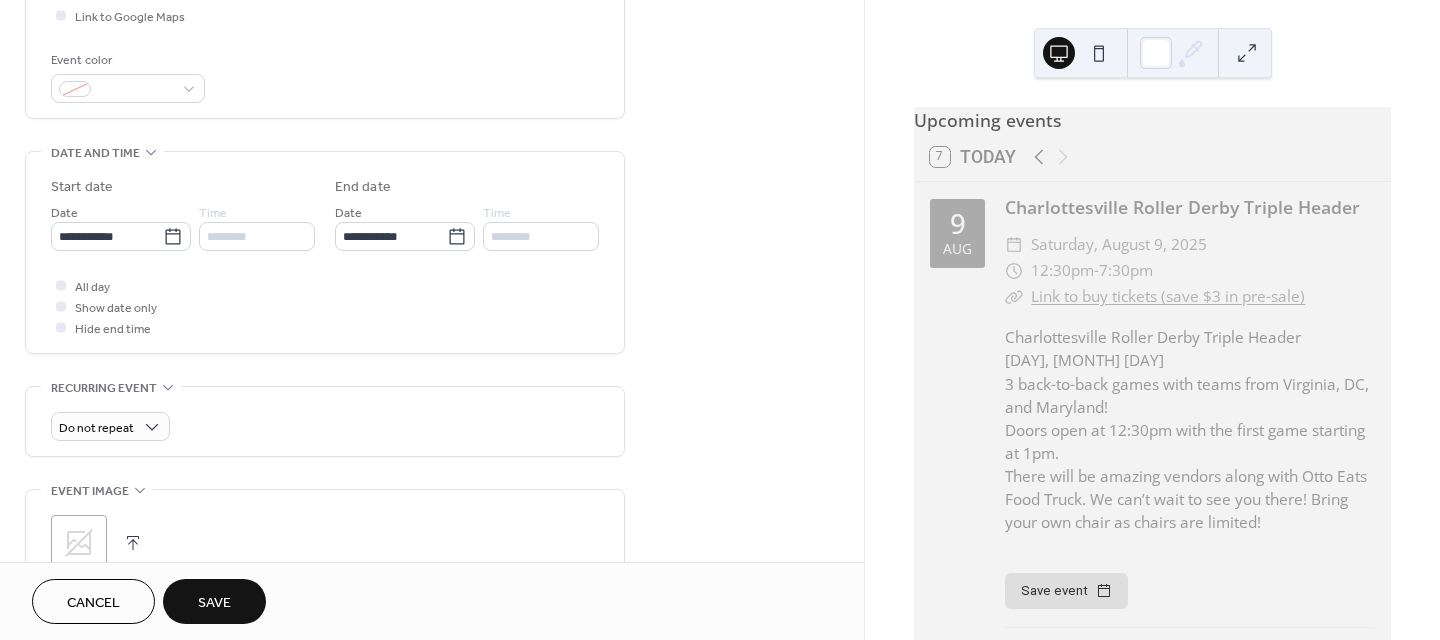 click on "Save" at bounding box center [214, 603] 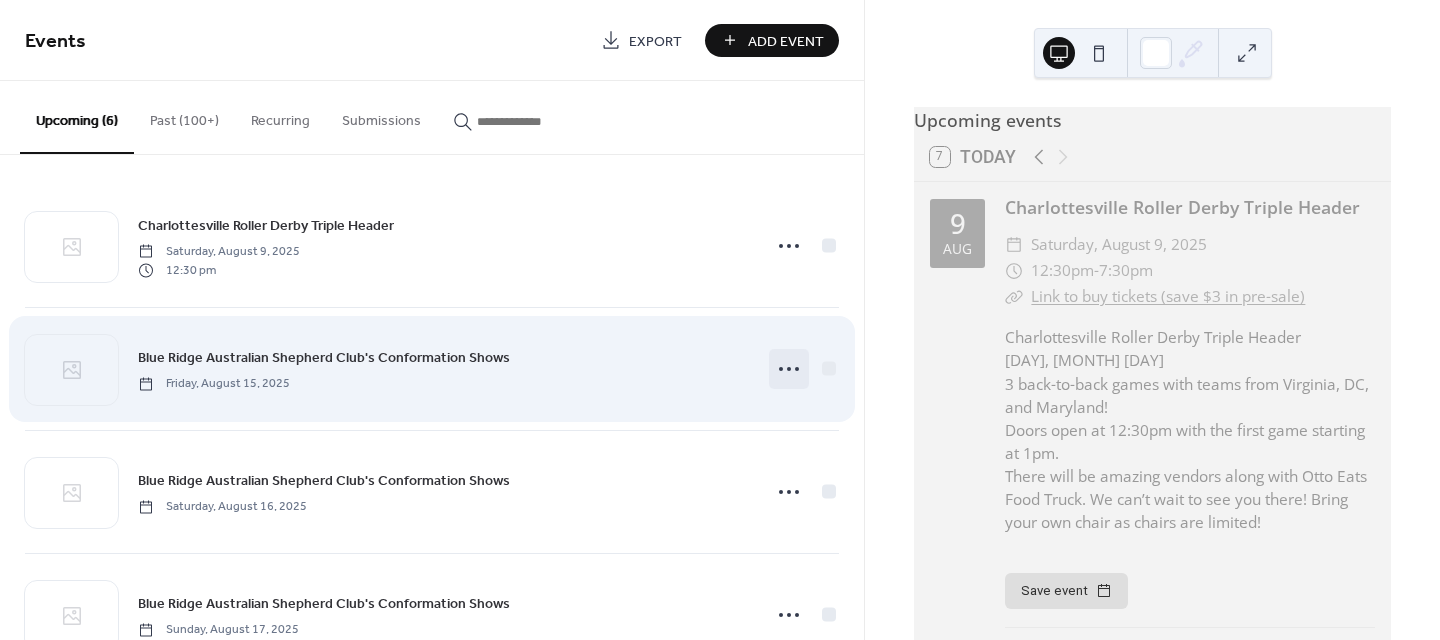 click 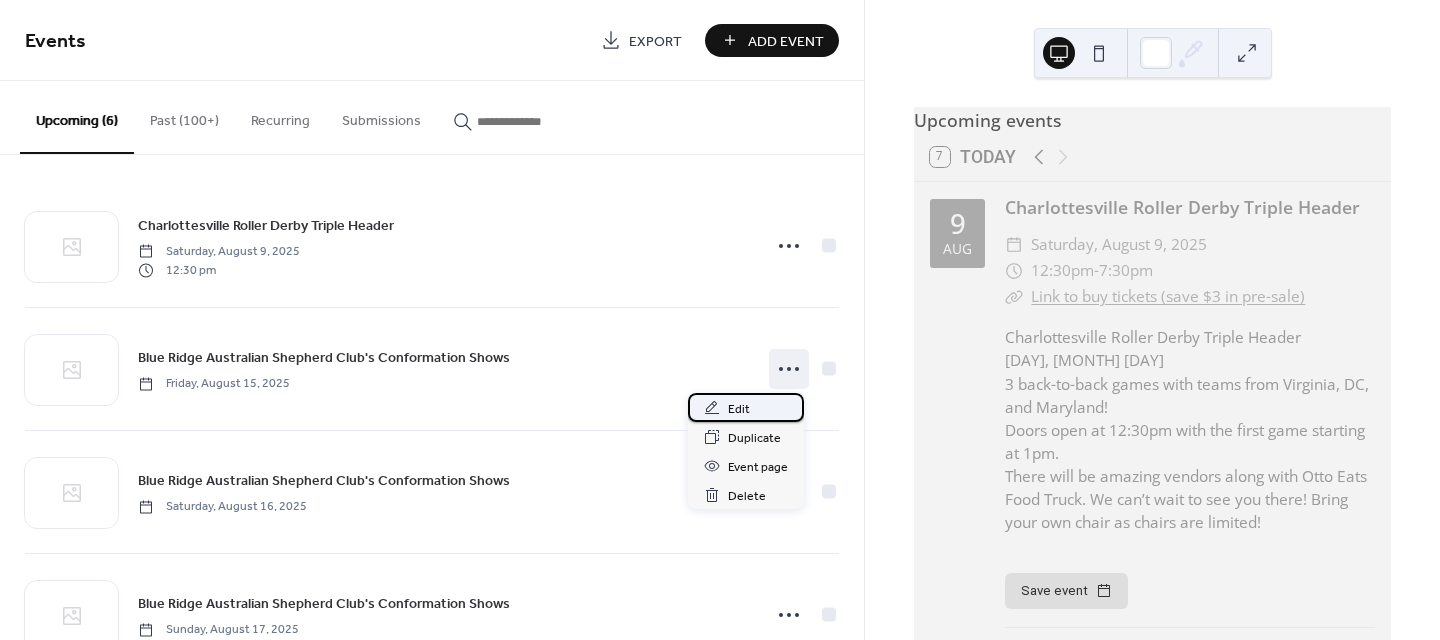 click on "Edit" at bounding box center [739, 409] 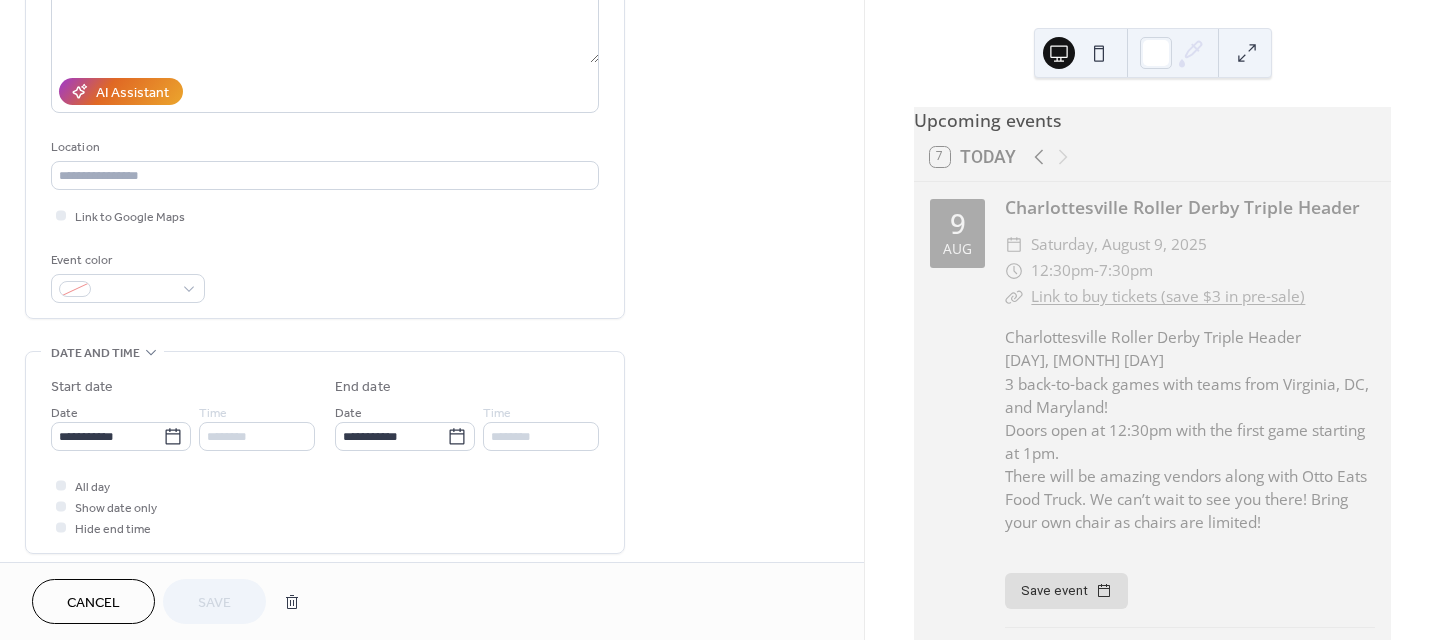 scroll, scrollTop: 0, scrollLeft: 0, axis: both 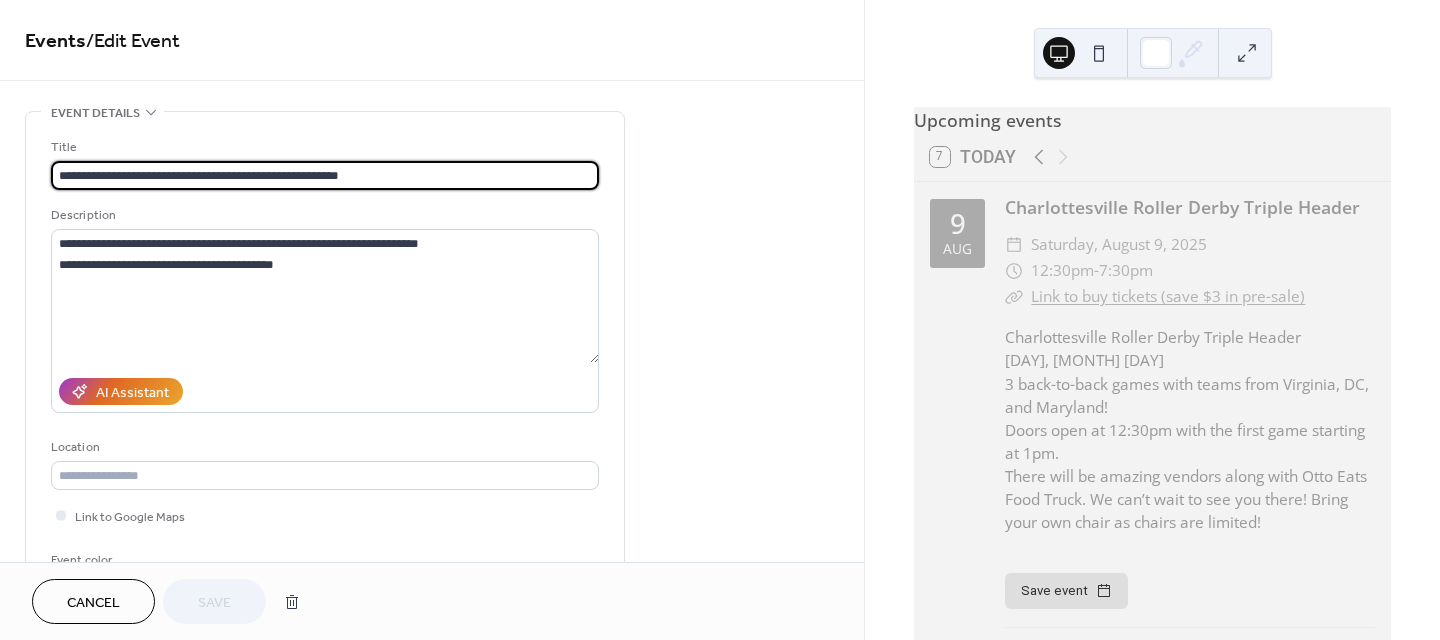 click on "Cancel" at bounding box center [93, 603] 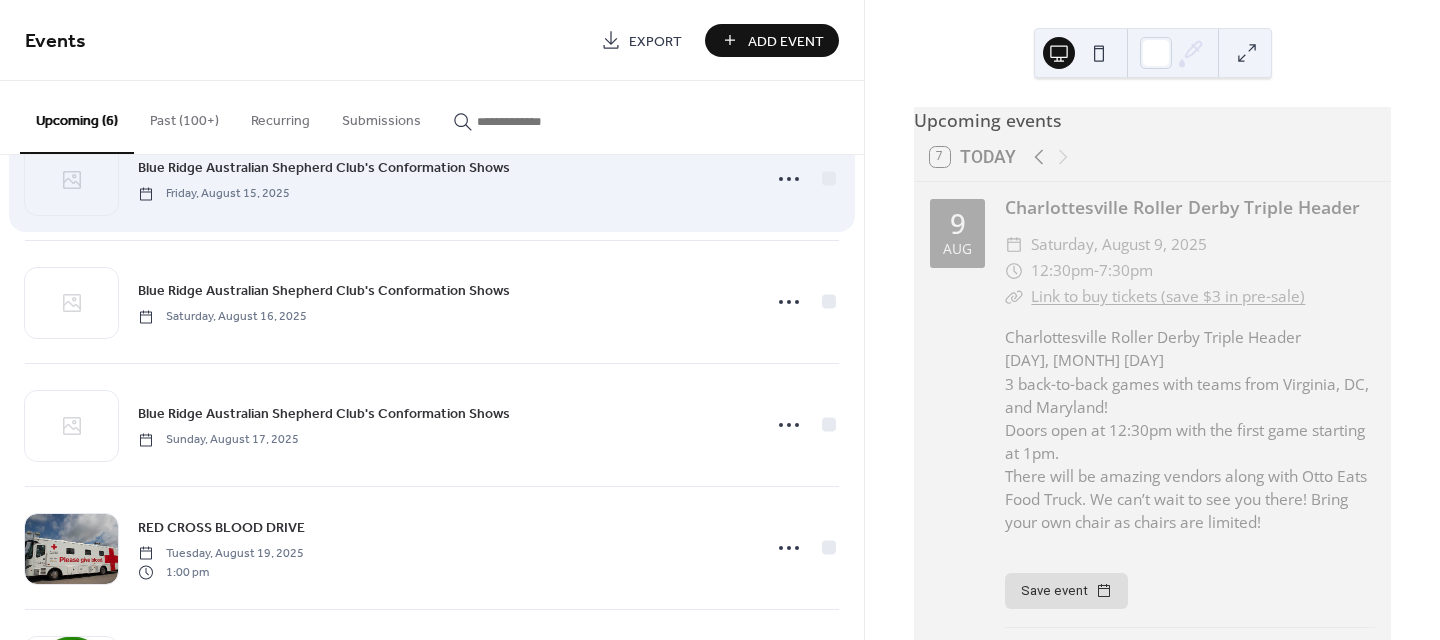 scroll, scrollTop: 200, scrollLeft: 0, axis: vertical 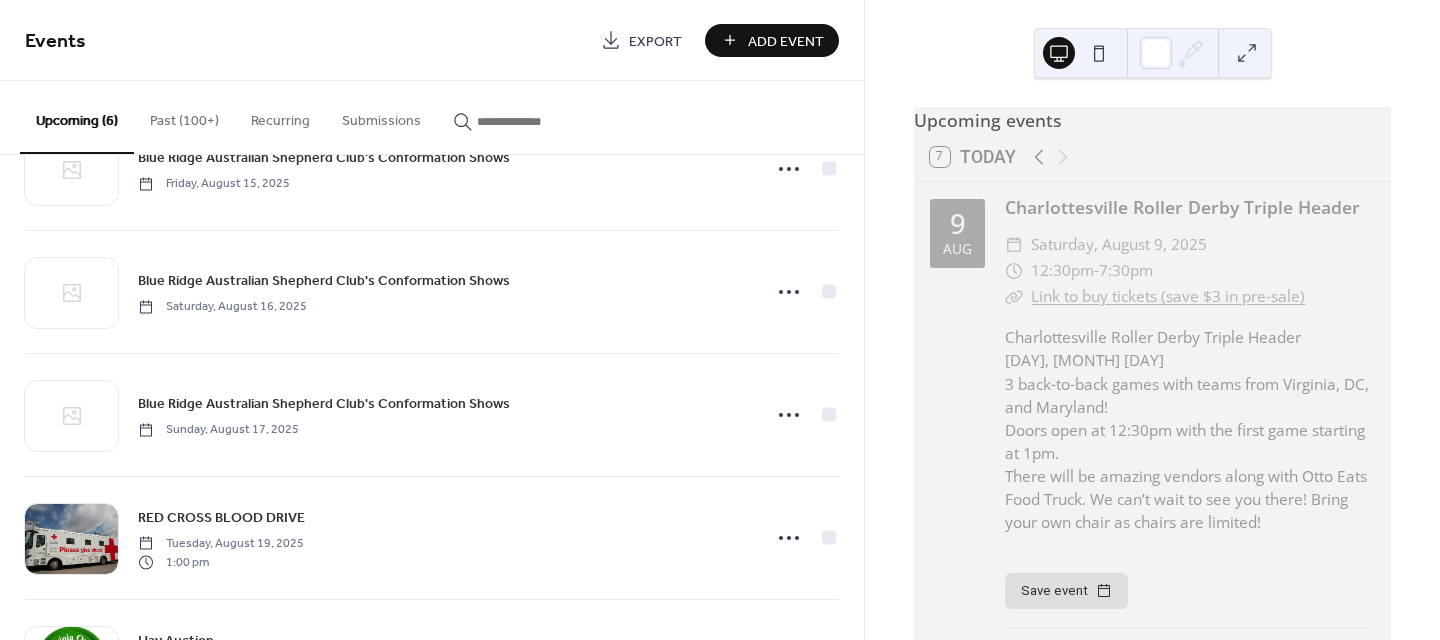 click on "Export" at bounding box center (655, 41) 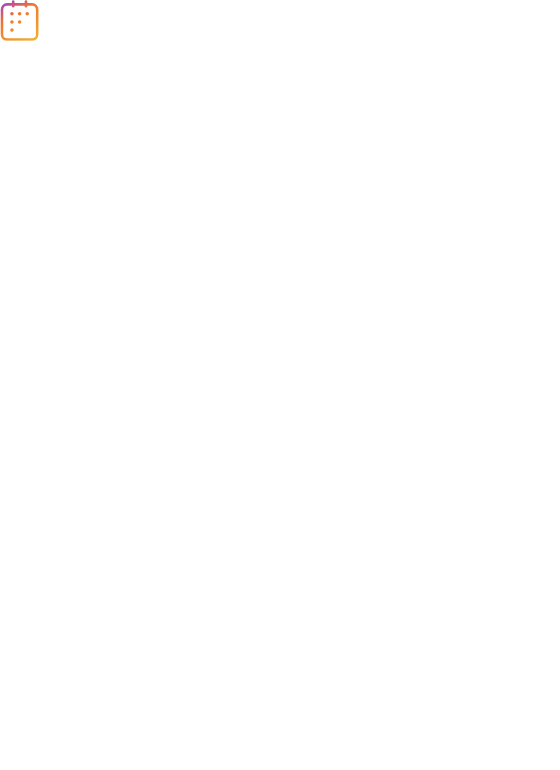 scroll, scrollTop: 0, scrollLeft: 0, axis: both 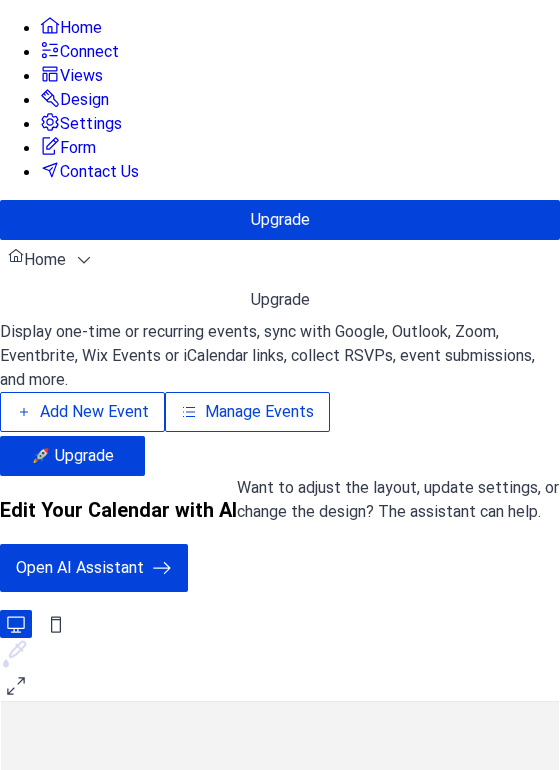 click on "Connect" at bounding box center [89, 52] 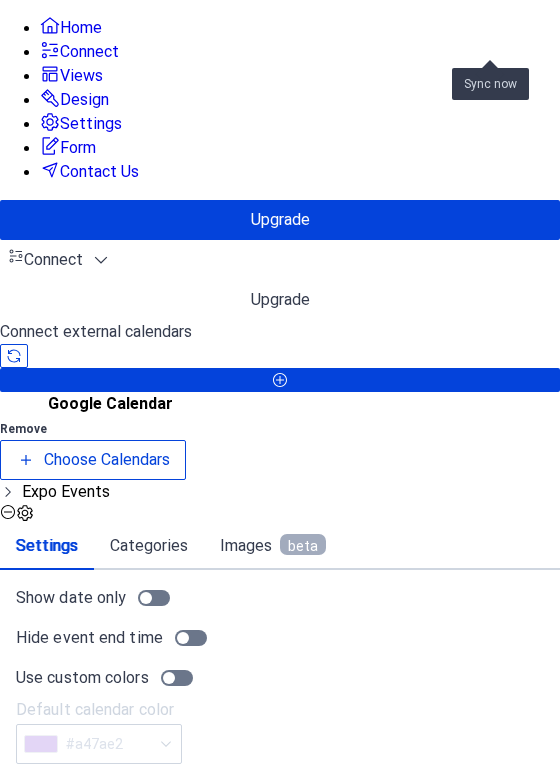 click at bounding box center [14, 356] 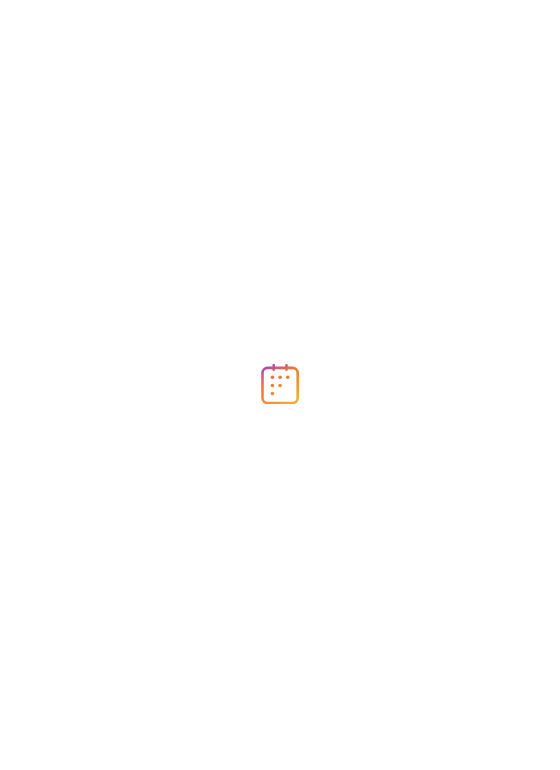 scroll, scrollTop: 0, scrollLeft: 0, axis: both 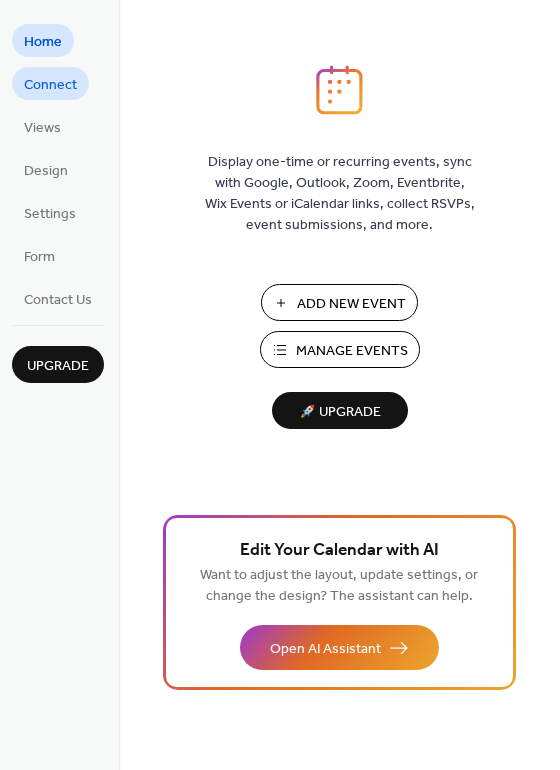 click on "Connect" at bounding box center (50, 85) 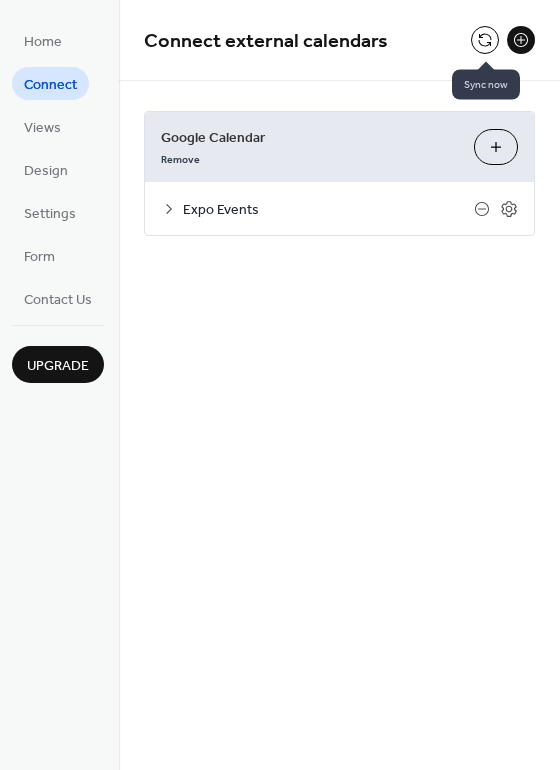 click at bounding box center (485, 40) 